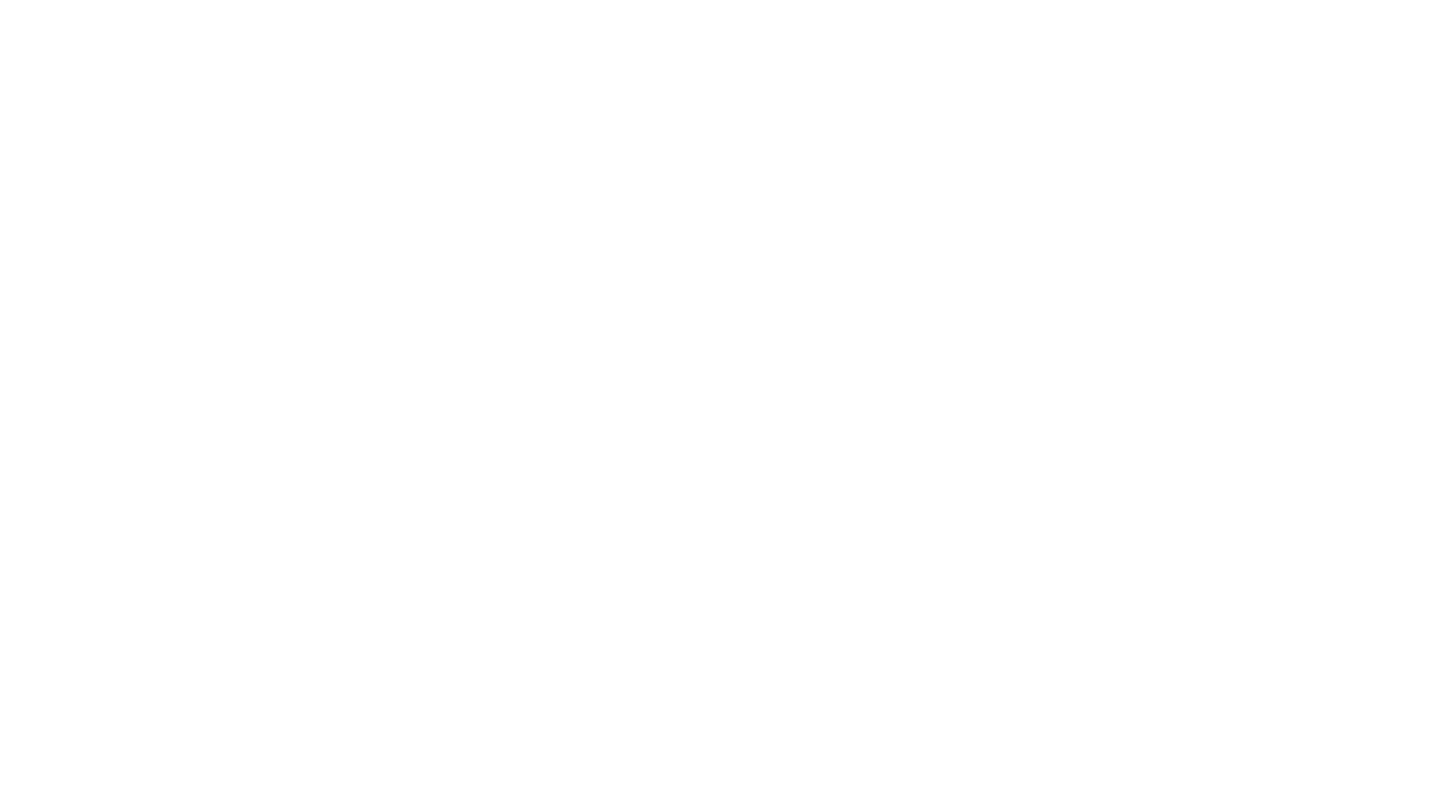 scroll, scrollTop: 0, scrollLeft: 0, axis: both 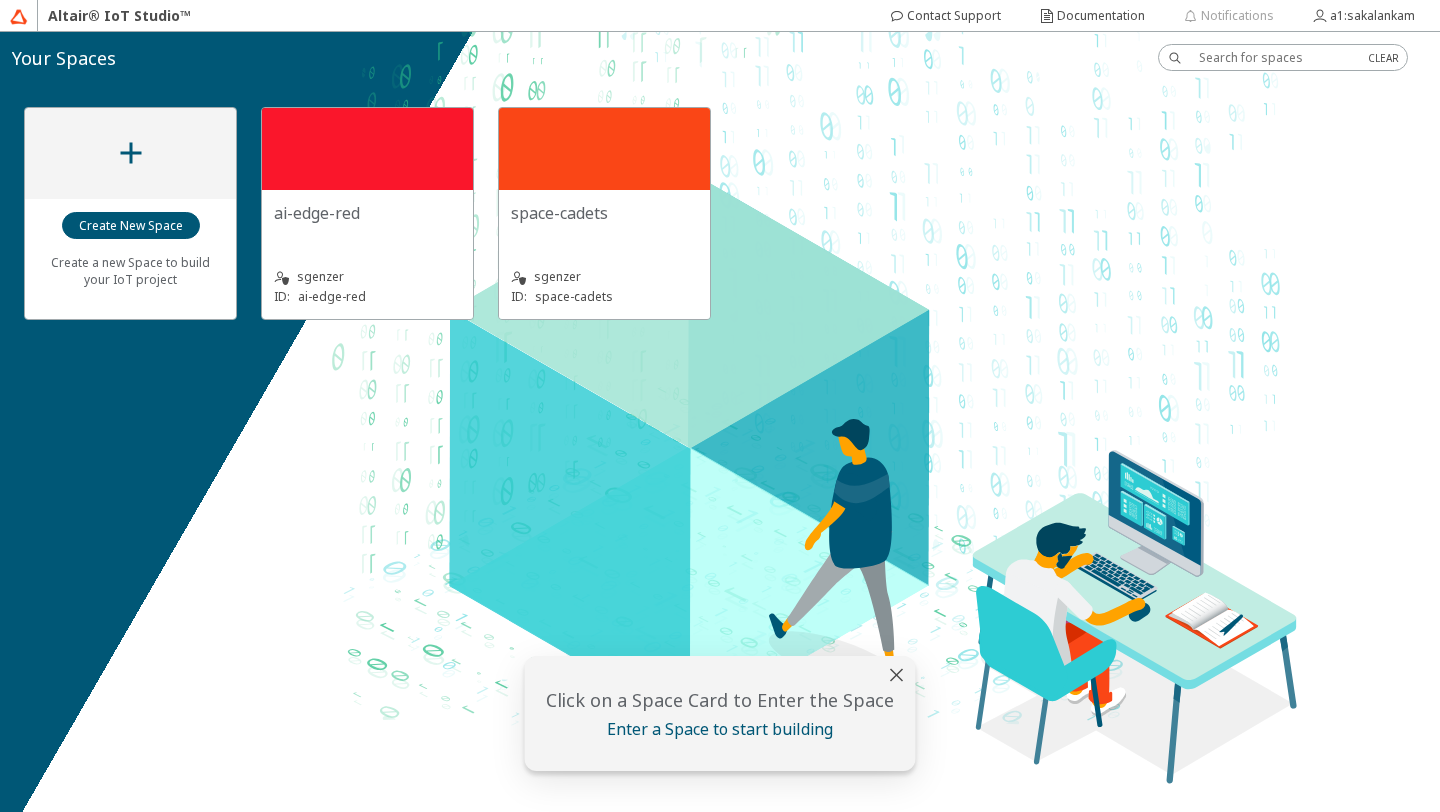 click on "ai-edge-red" at bounding box center (367, 222) 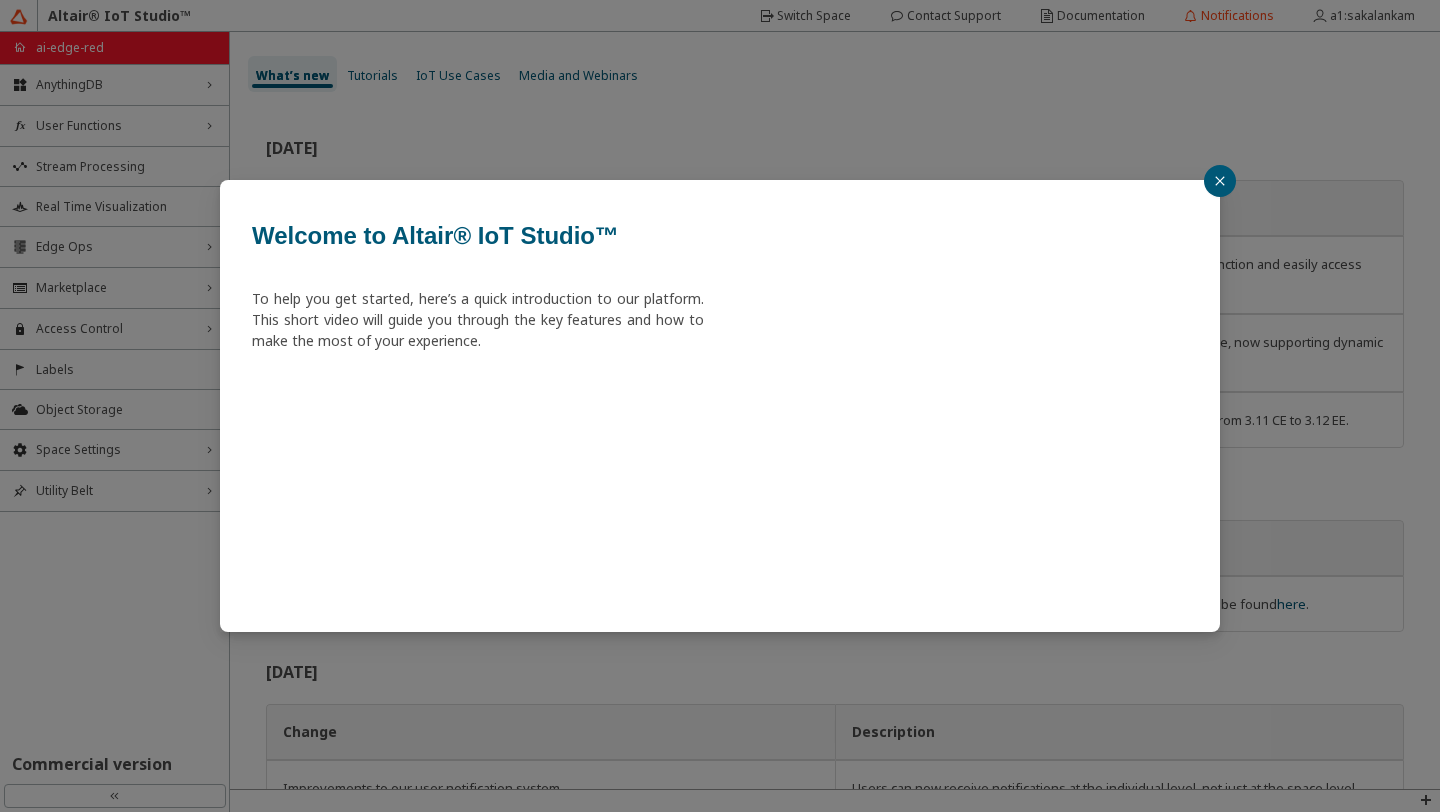 click 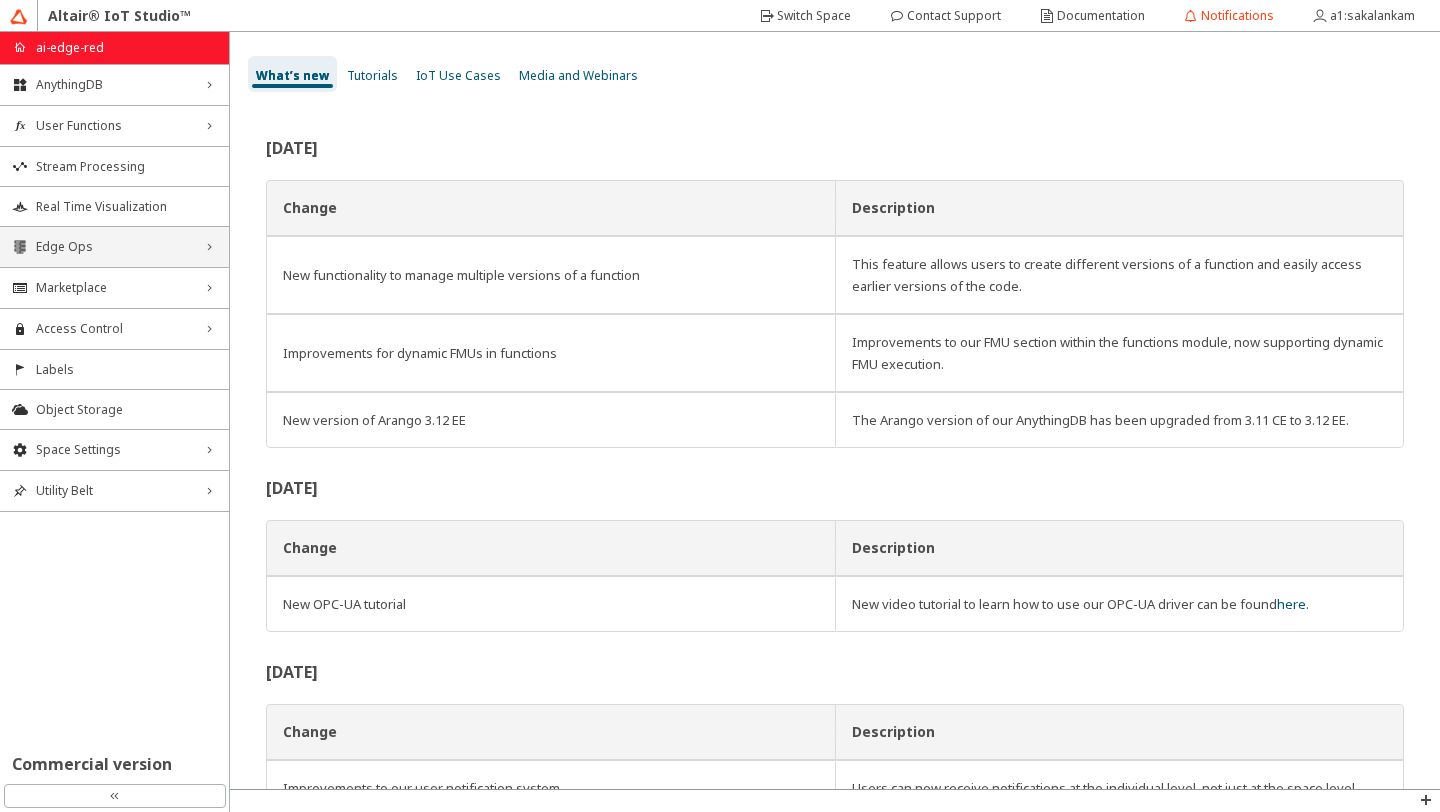 click on "Edge Ops right_chevron" at bounding box center [114, 247] 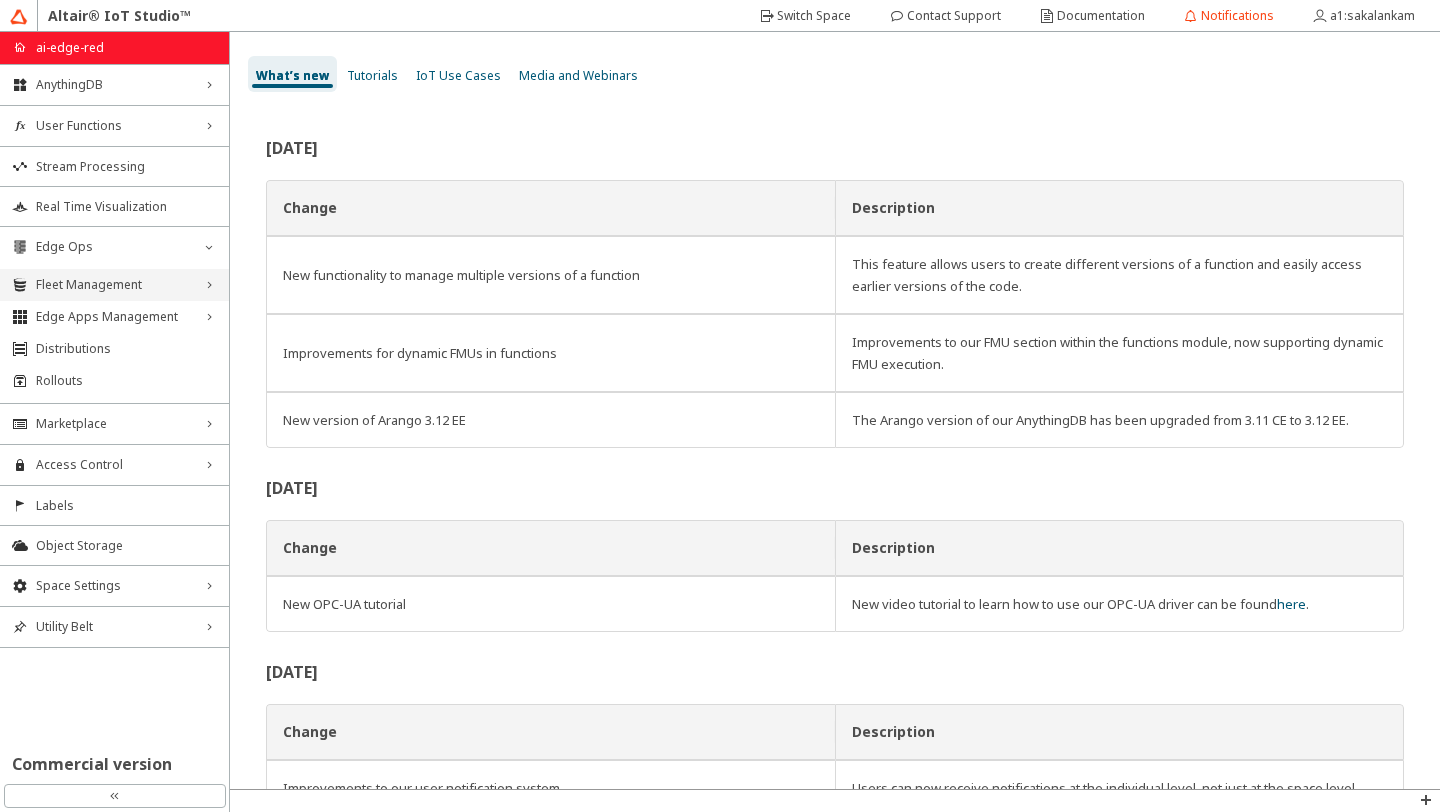 click on "Fleet Management" at bounding box center [114, 285] 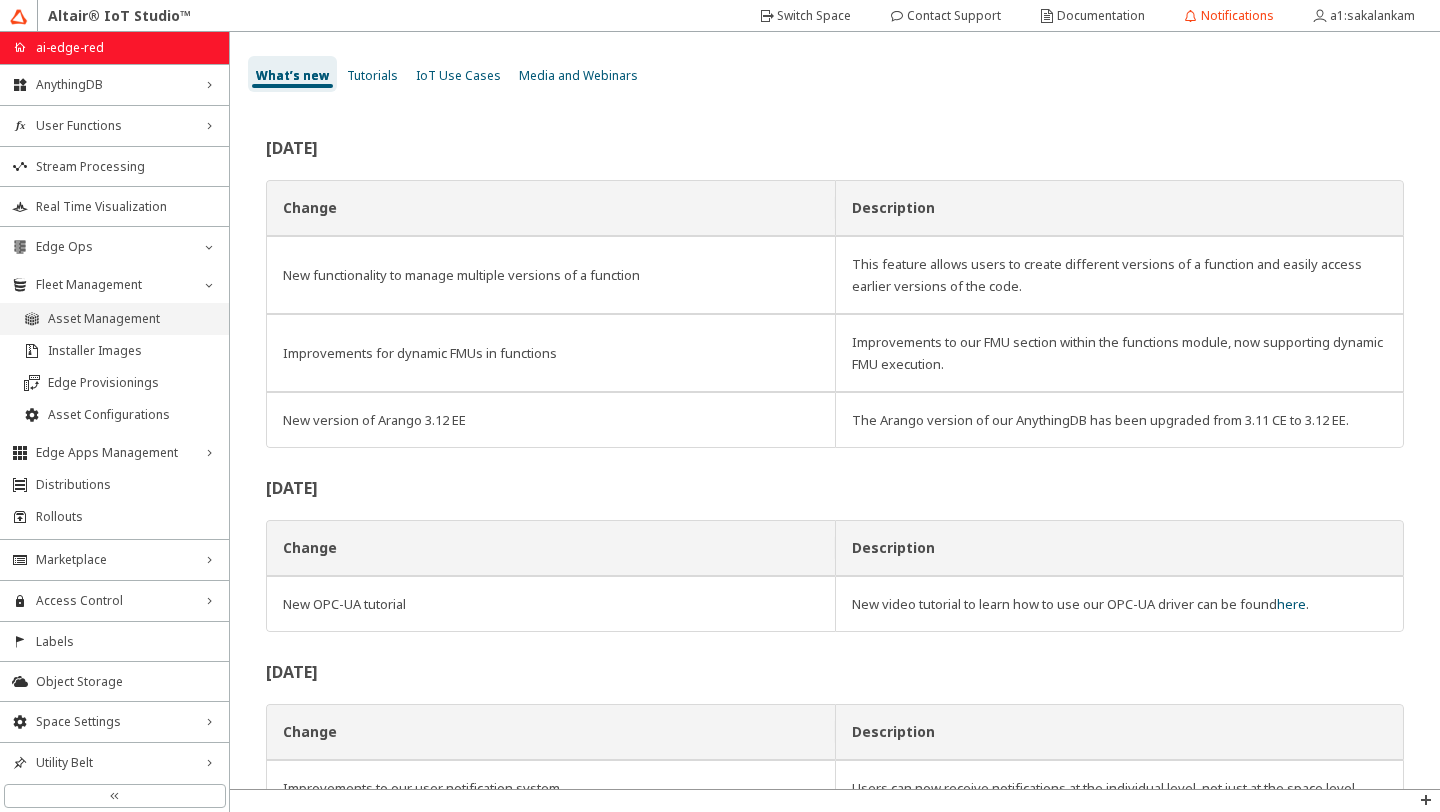 click on "Asset Management" at bounding box center (114, 319) 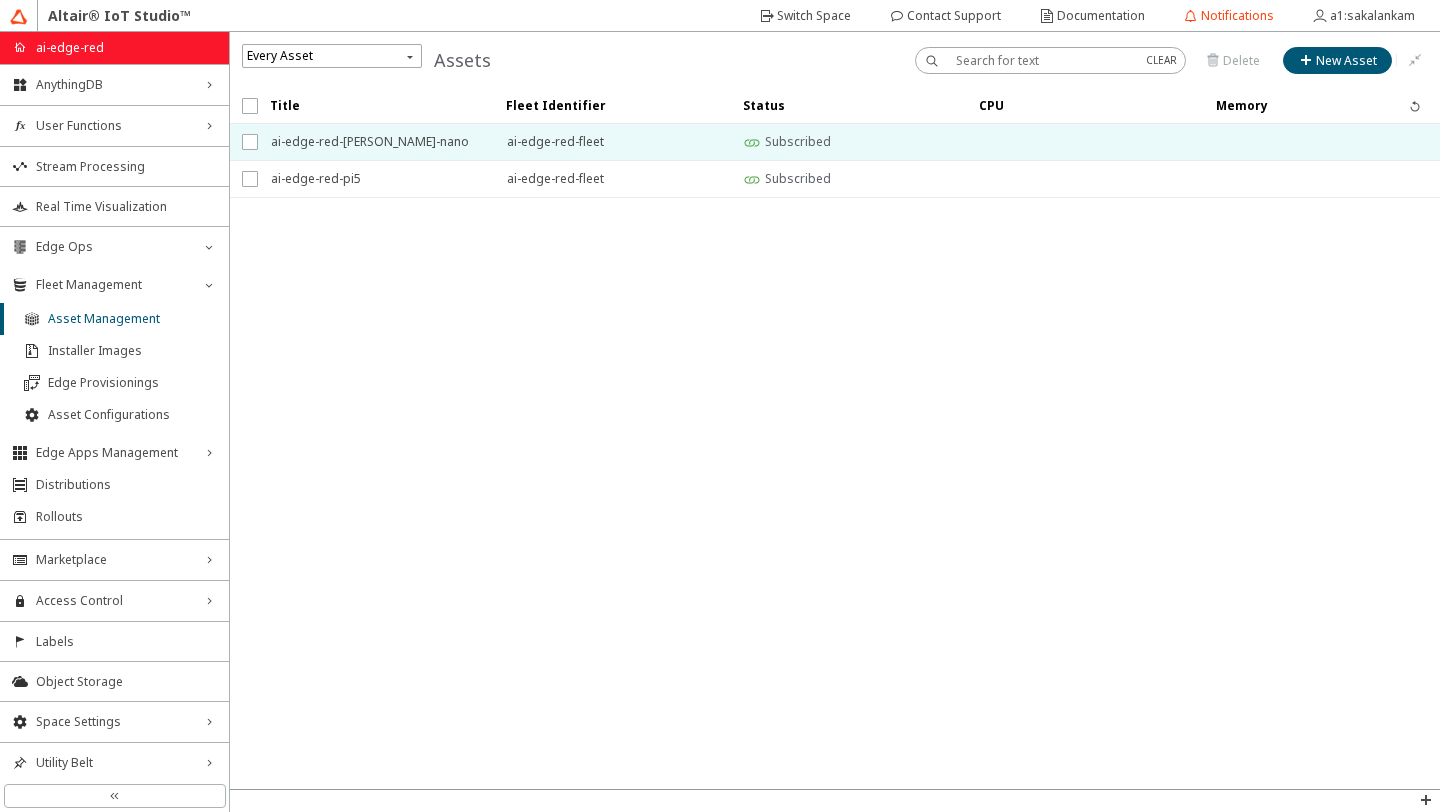 click on "ai-edge-red-jetson-orin-nano" at bounding box center (376, 142) 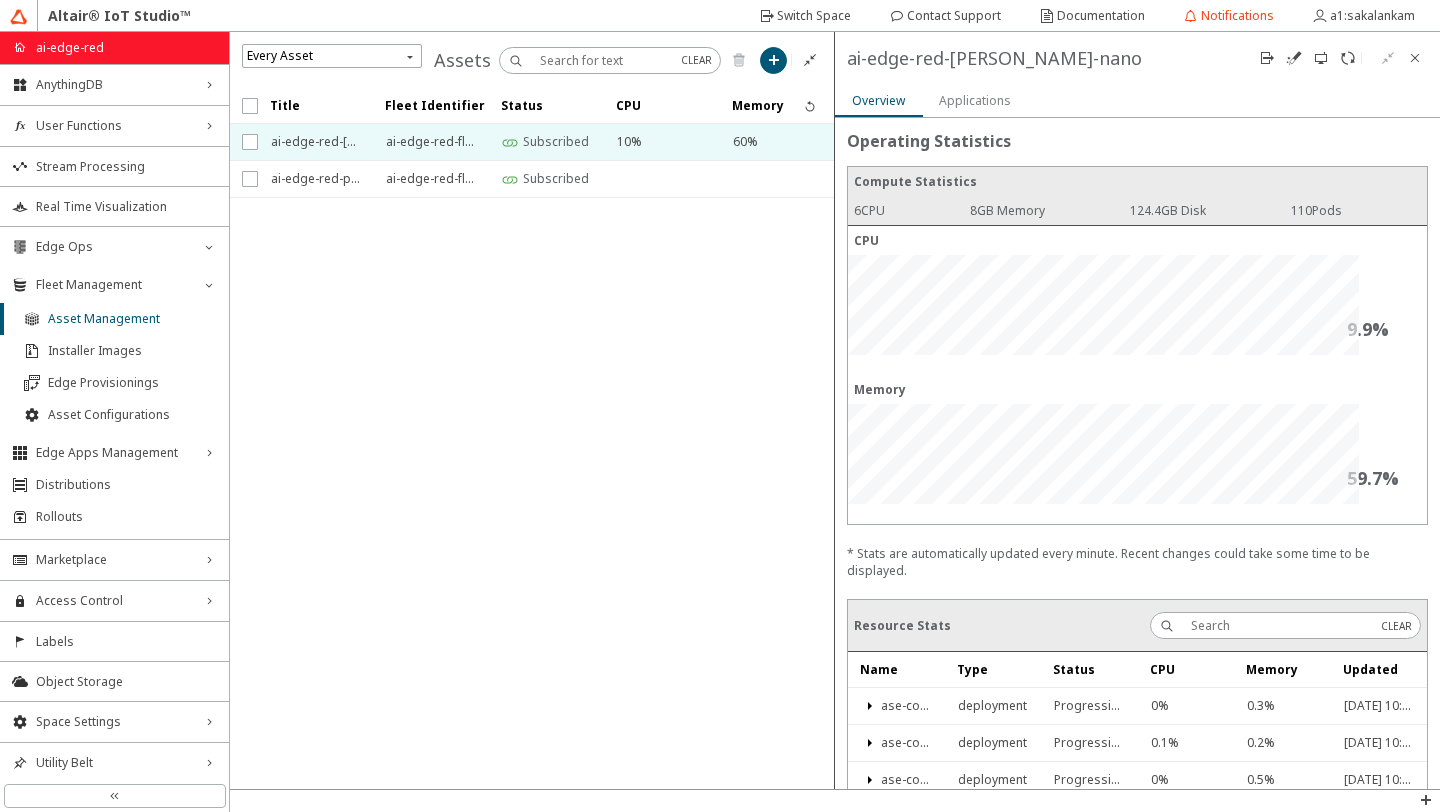 click on "Applications" at bounding box center (0, 0) 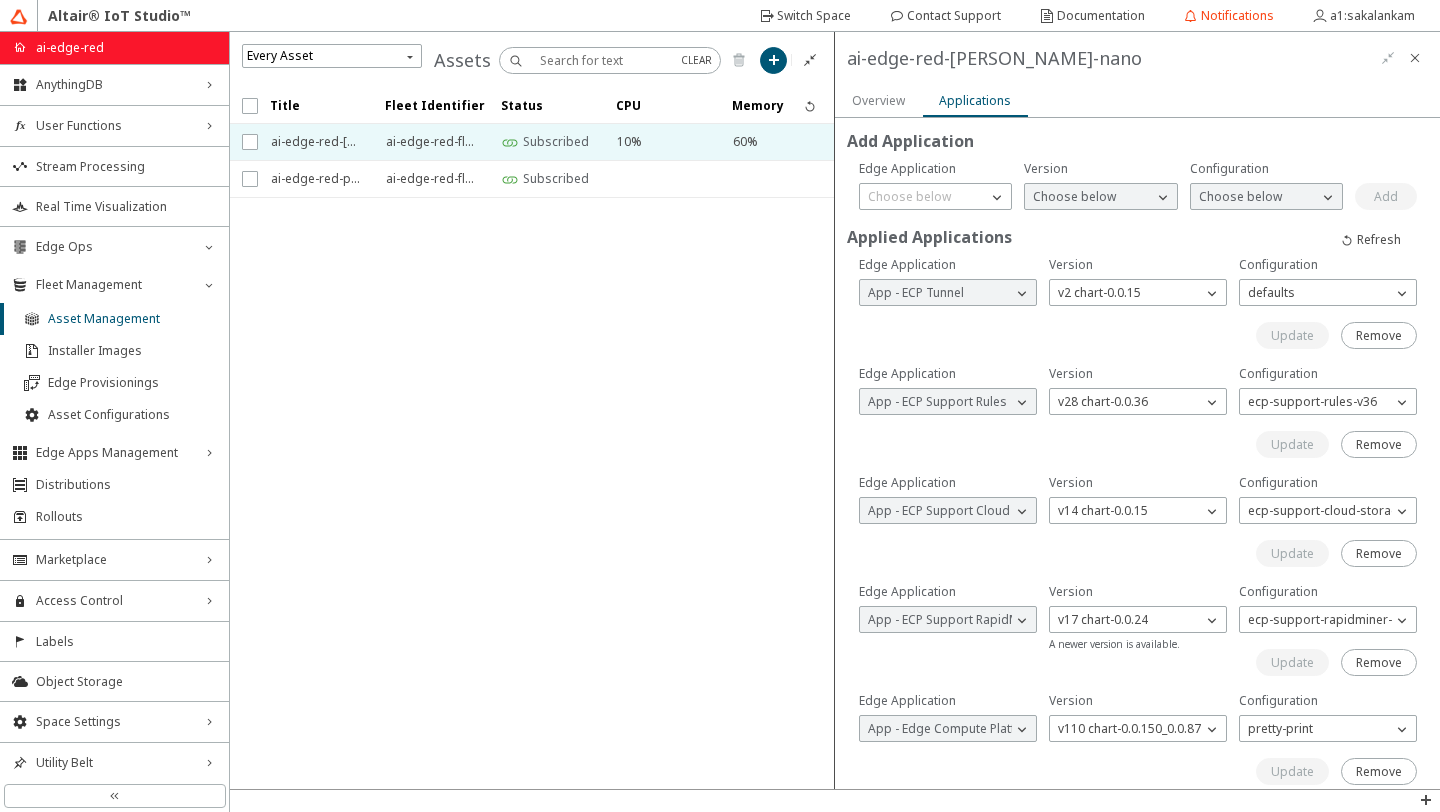 scroll, scrollTop: 345, scrollLeft: 0, axis: vertical 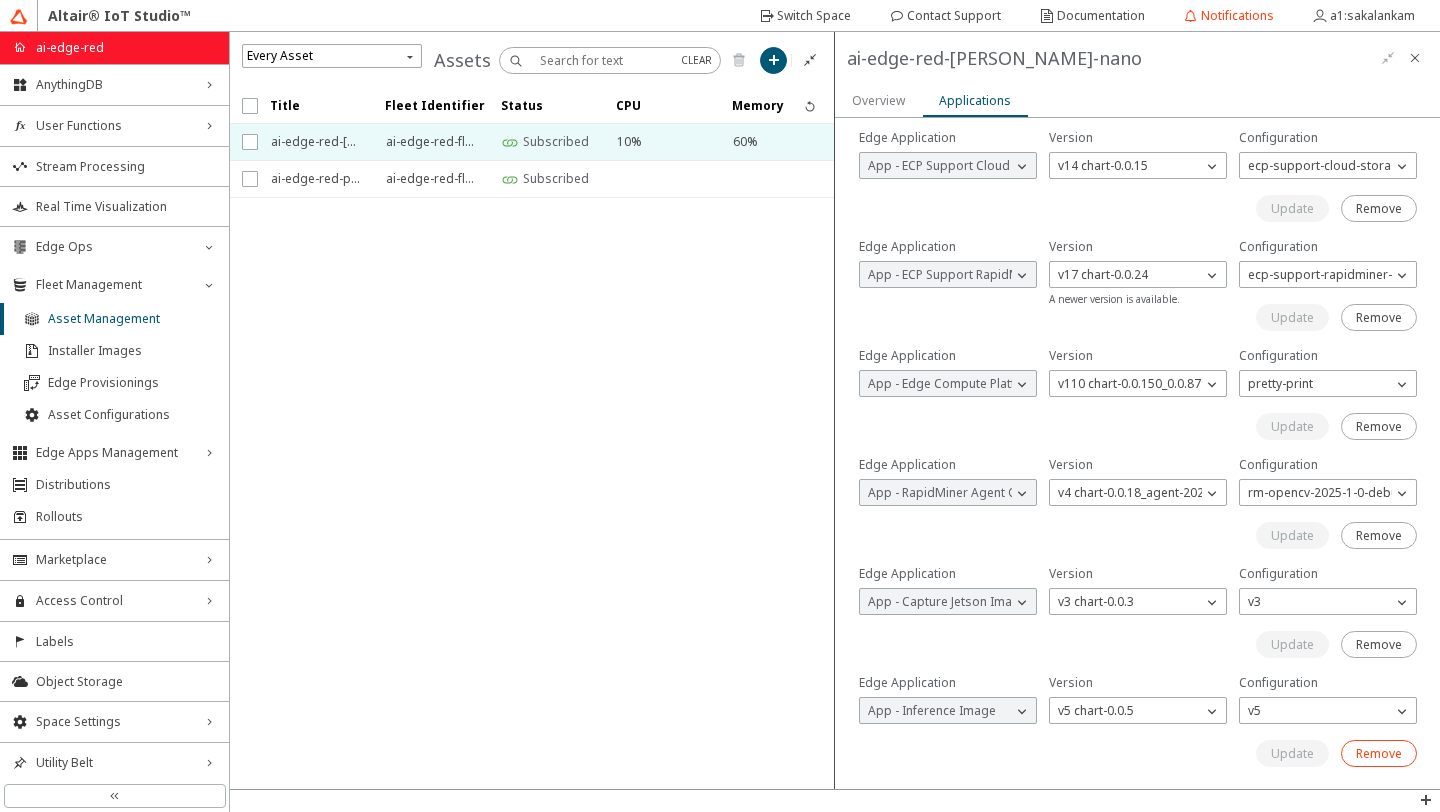 click on "Remove" at bounding box center (0, 0) 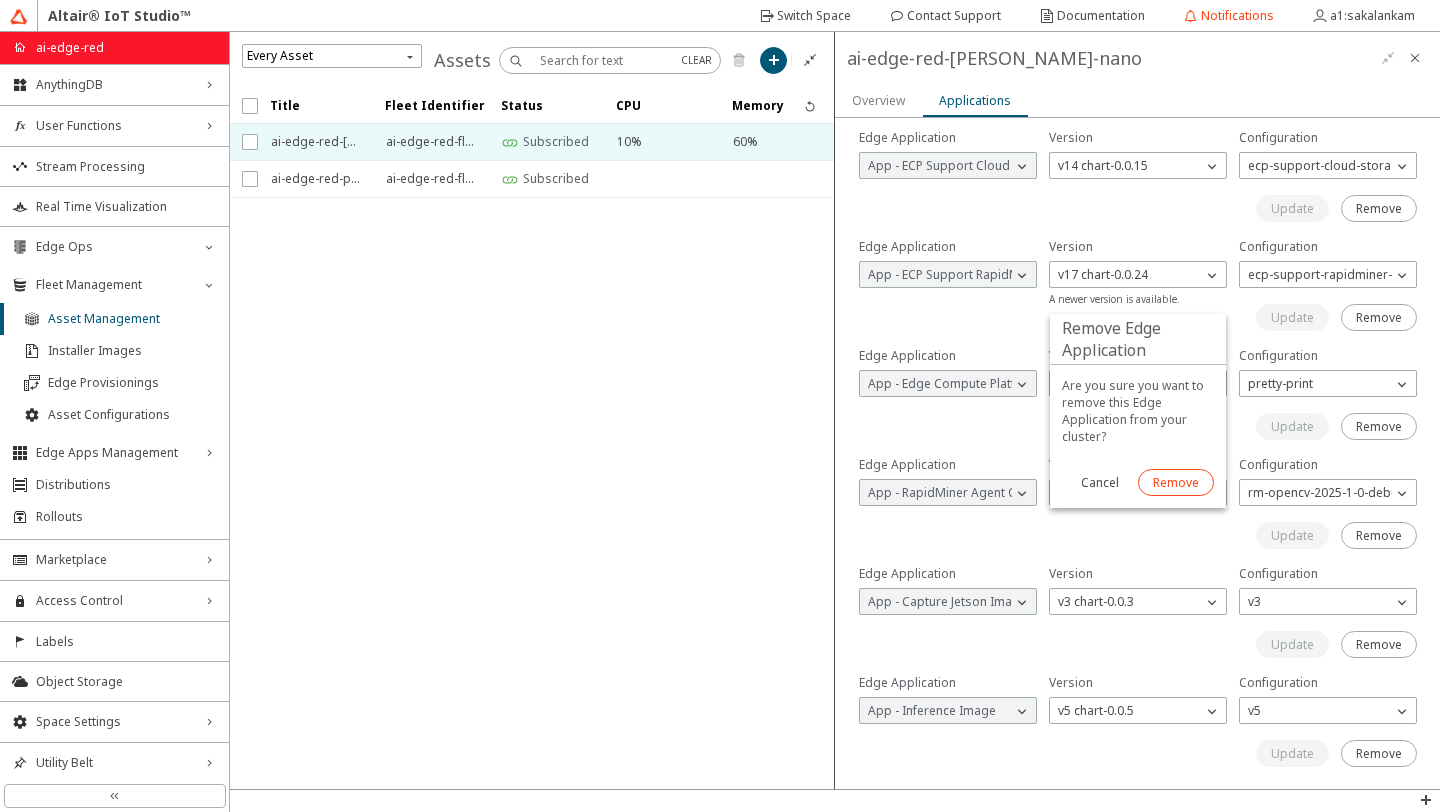click on "Remove" at bounding box center [0, 0] 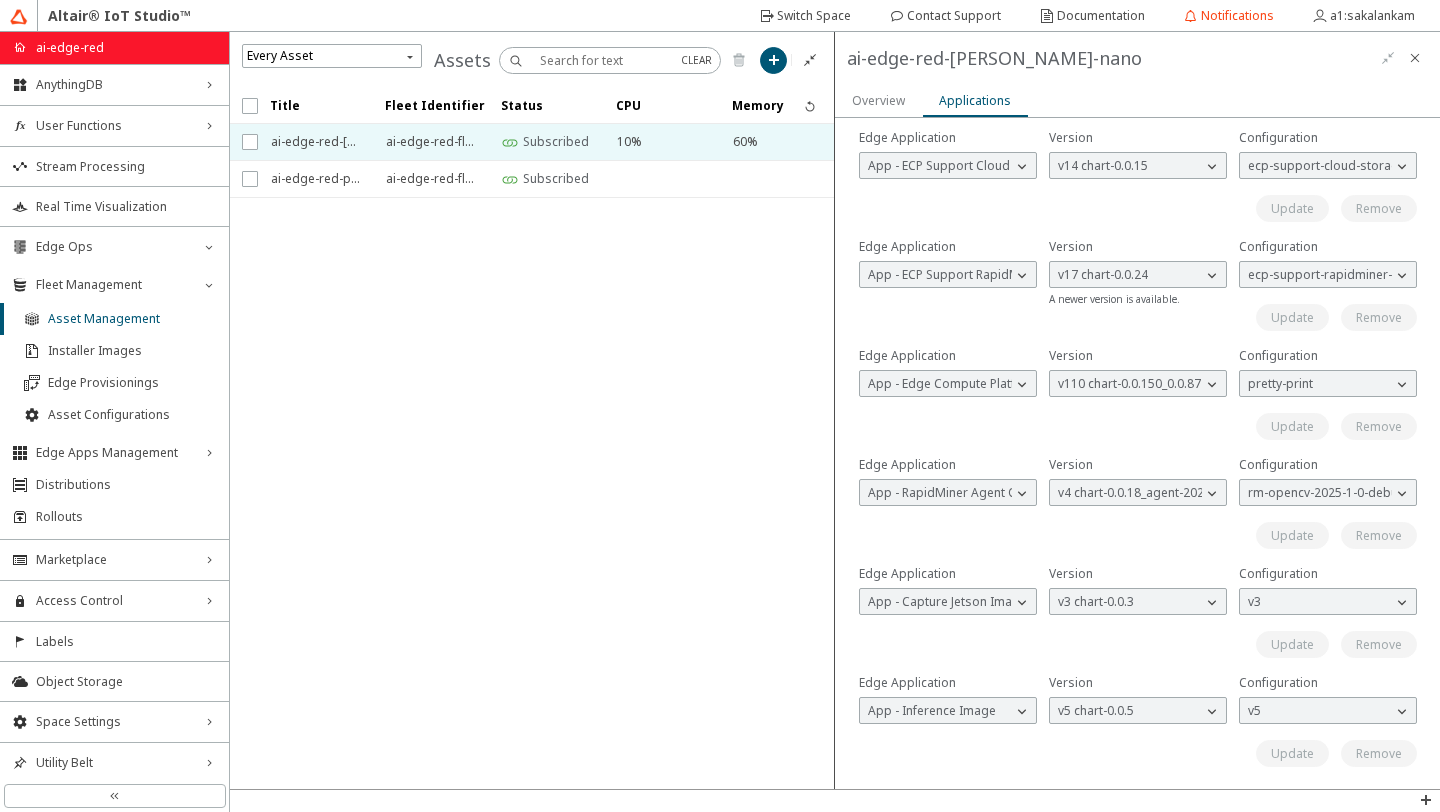 scroll, scrollTop: 0, scrollLeft: 0, axis: both 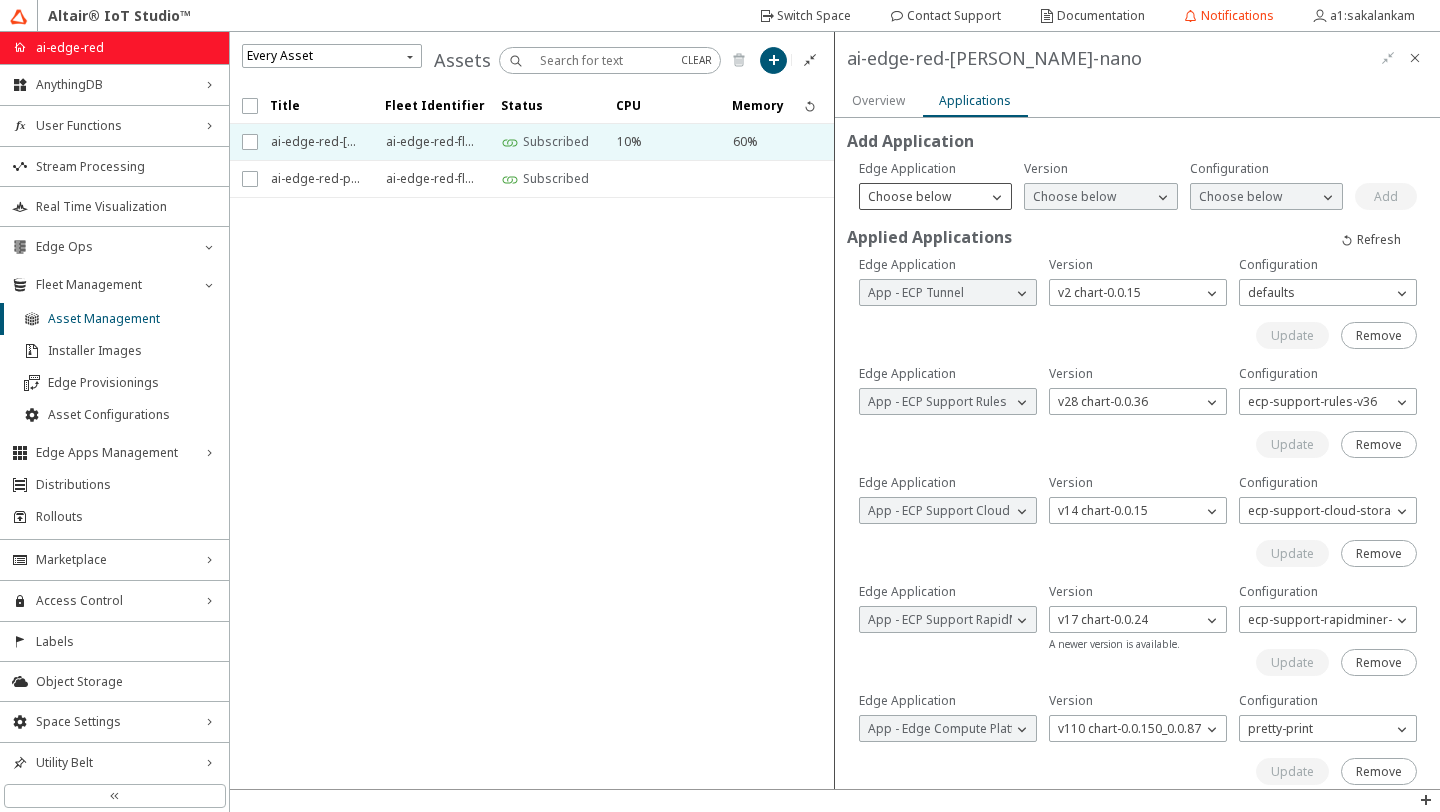 click on "Choose below" at bounding box center (923, 197) 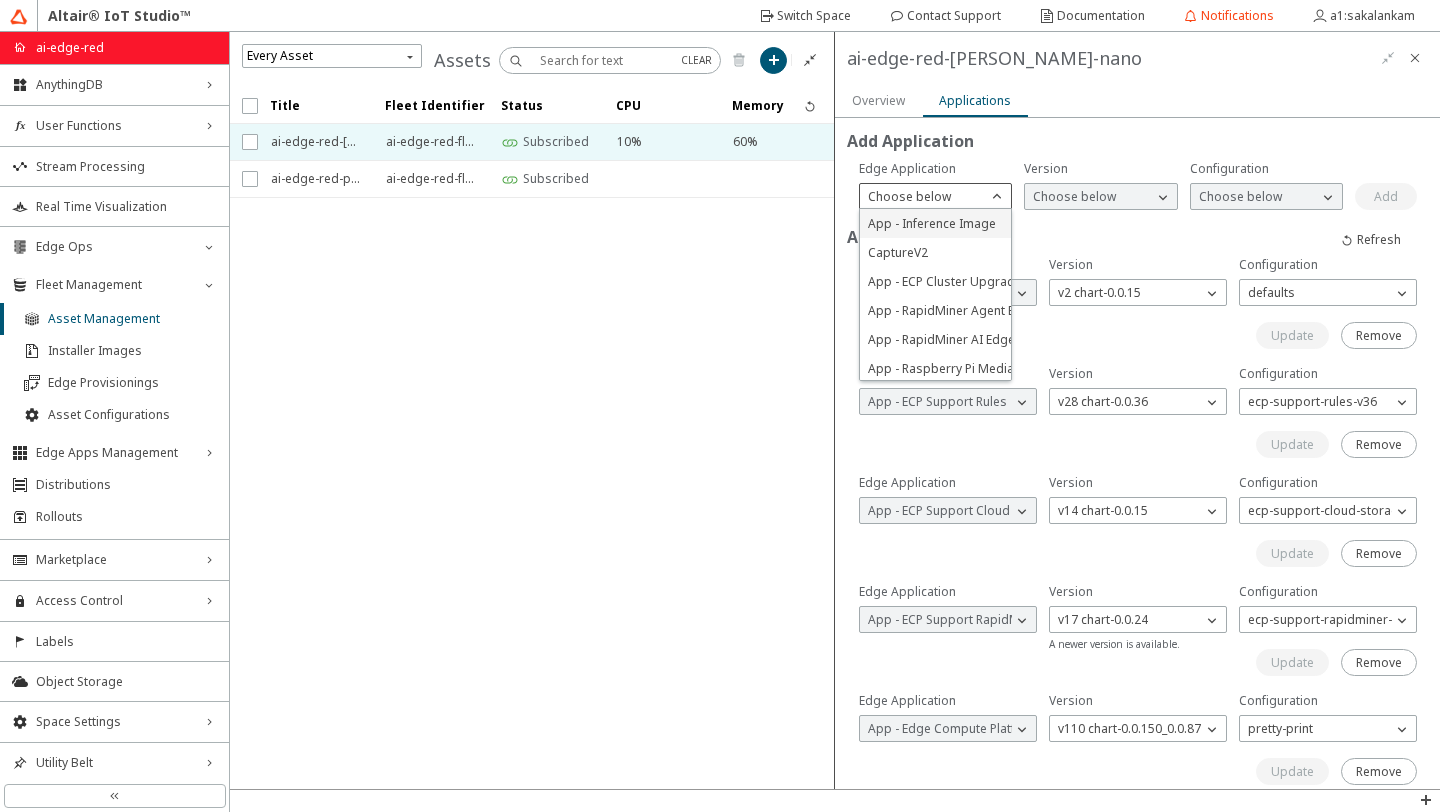 click on "App - Inference Image" at bounding box center [932, 223] 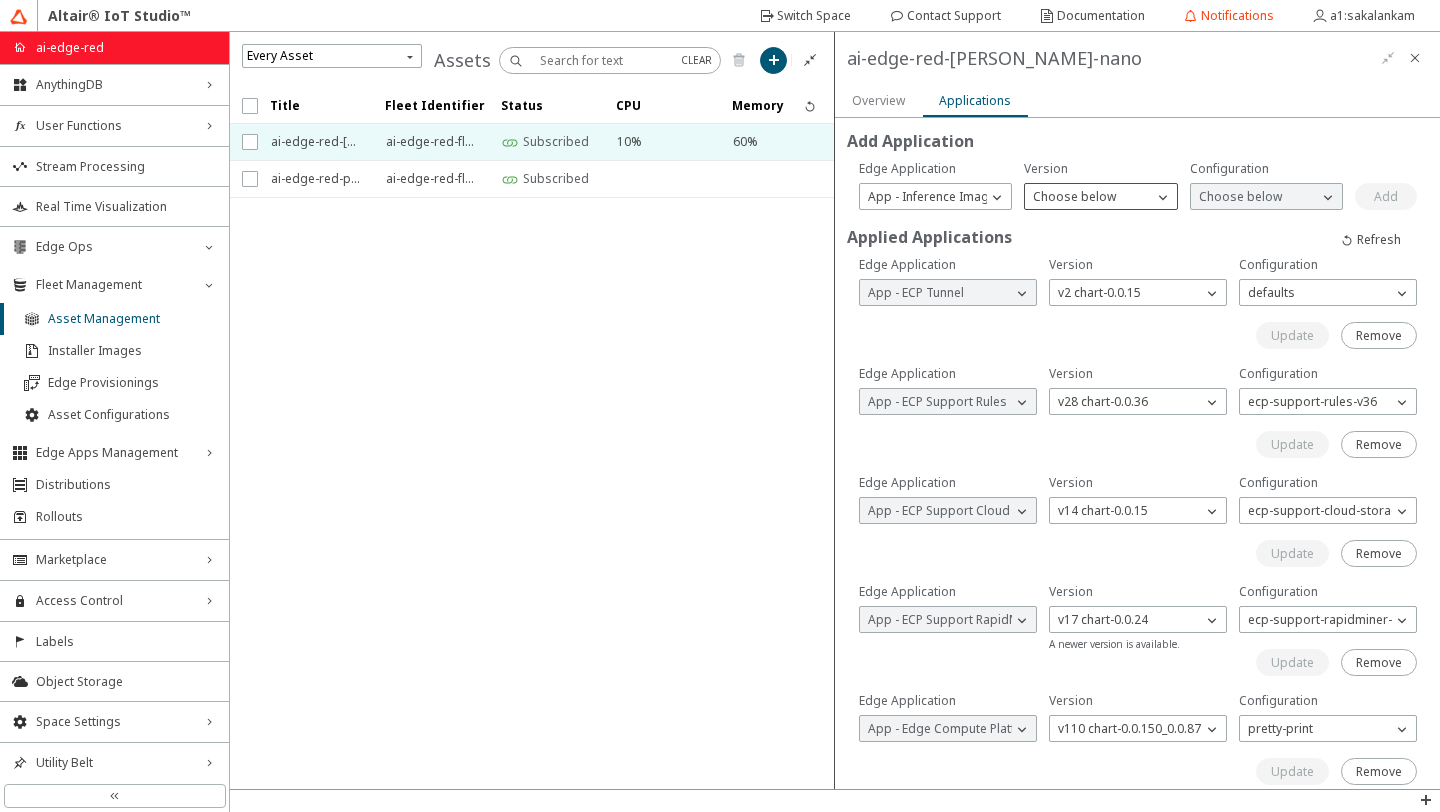 click on "Choose below" 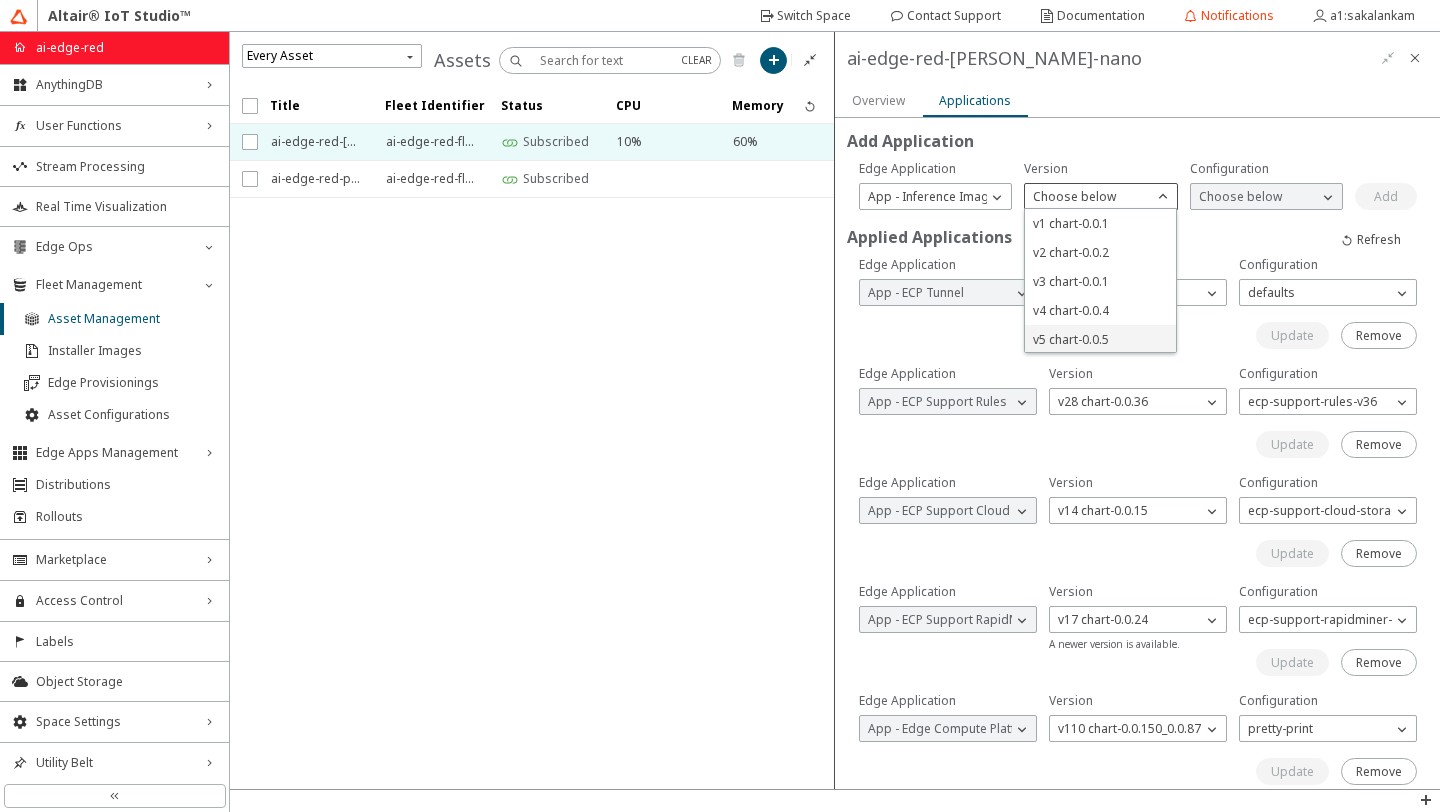 click on "v5 chart-0.0.5" at bounding box center (1071, 339) 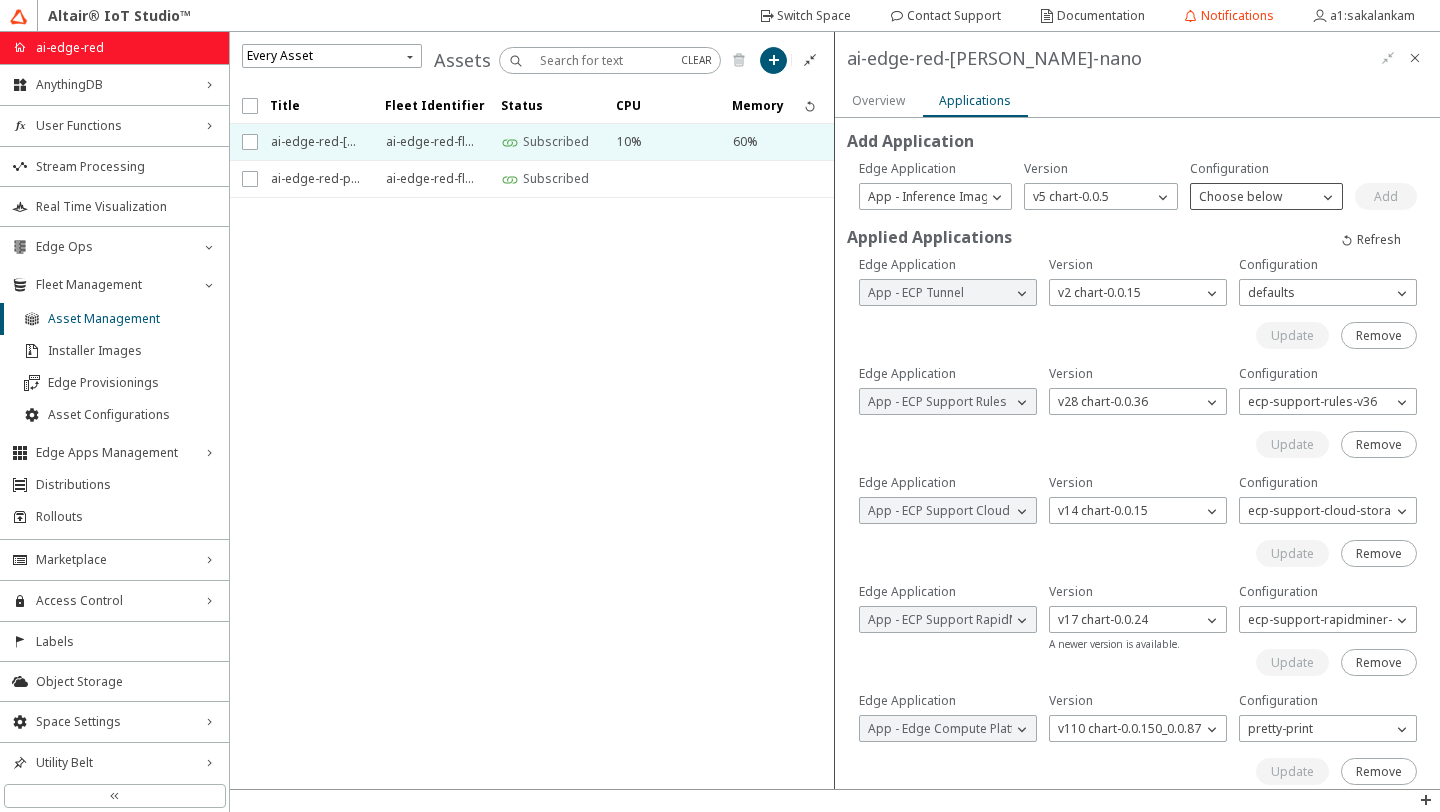 click on "Choose below" 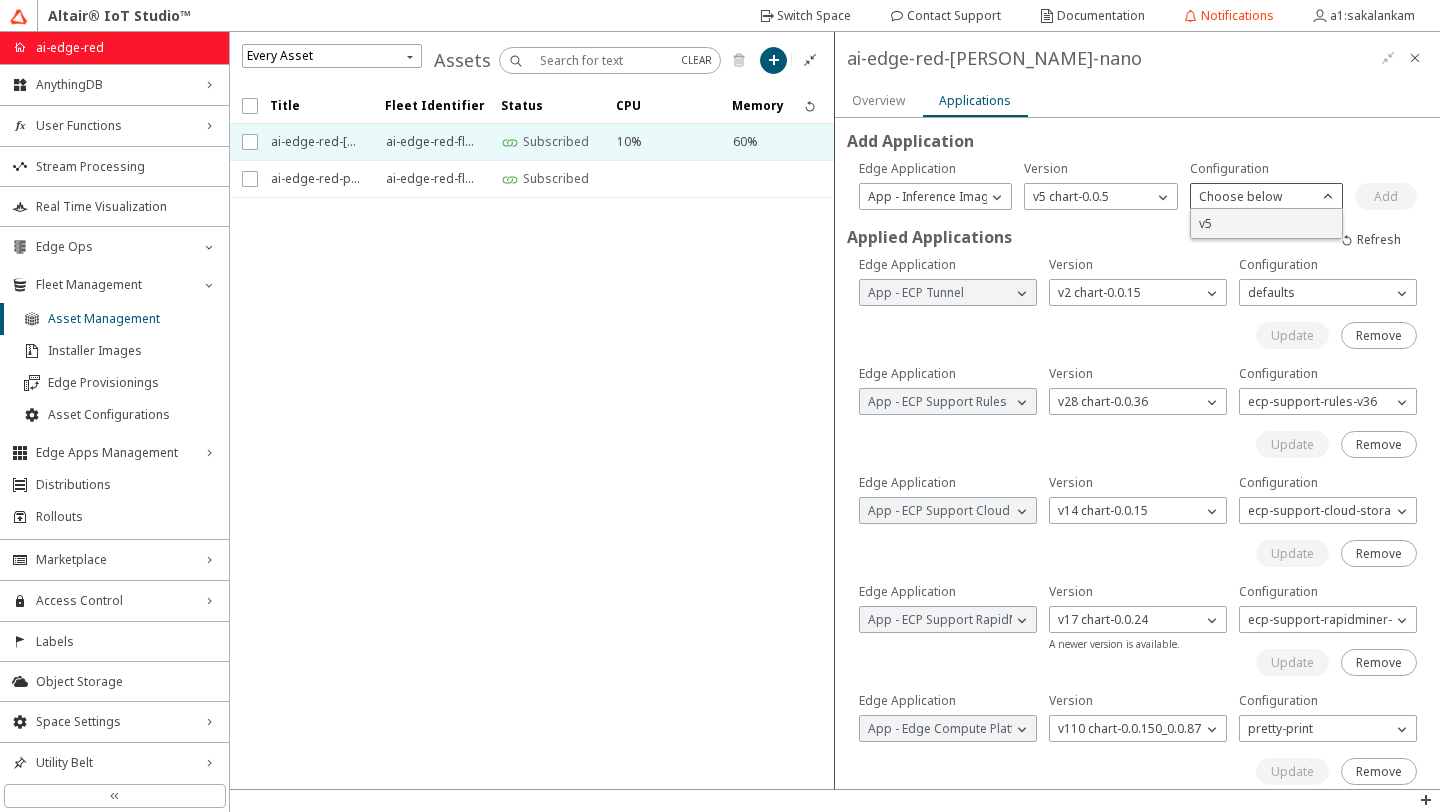 click on "v5" 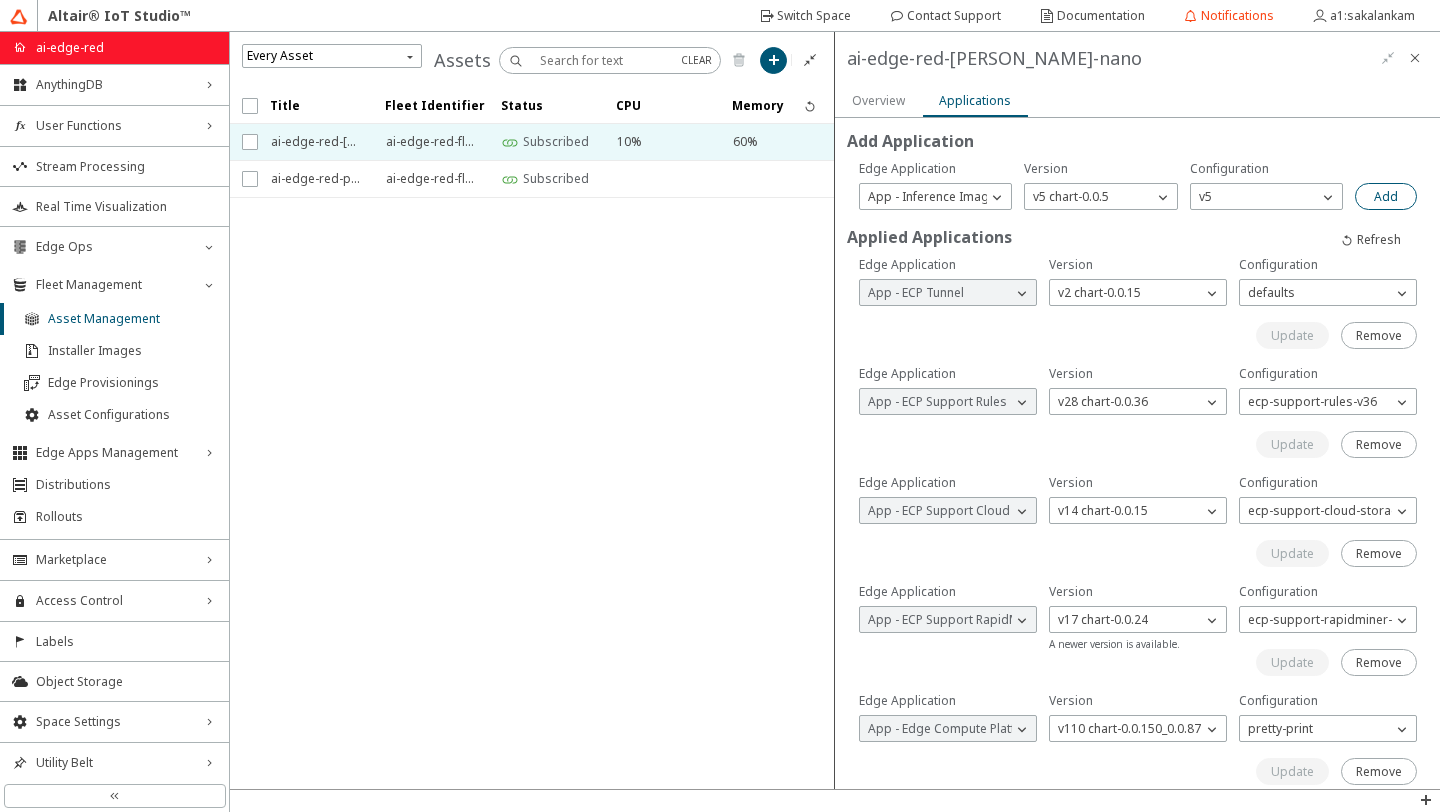 click on "Add" at bounding box center (0, 0) 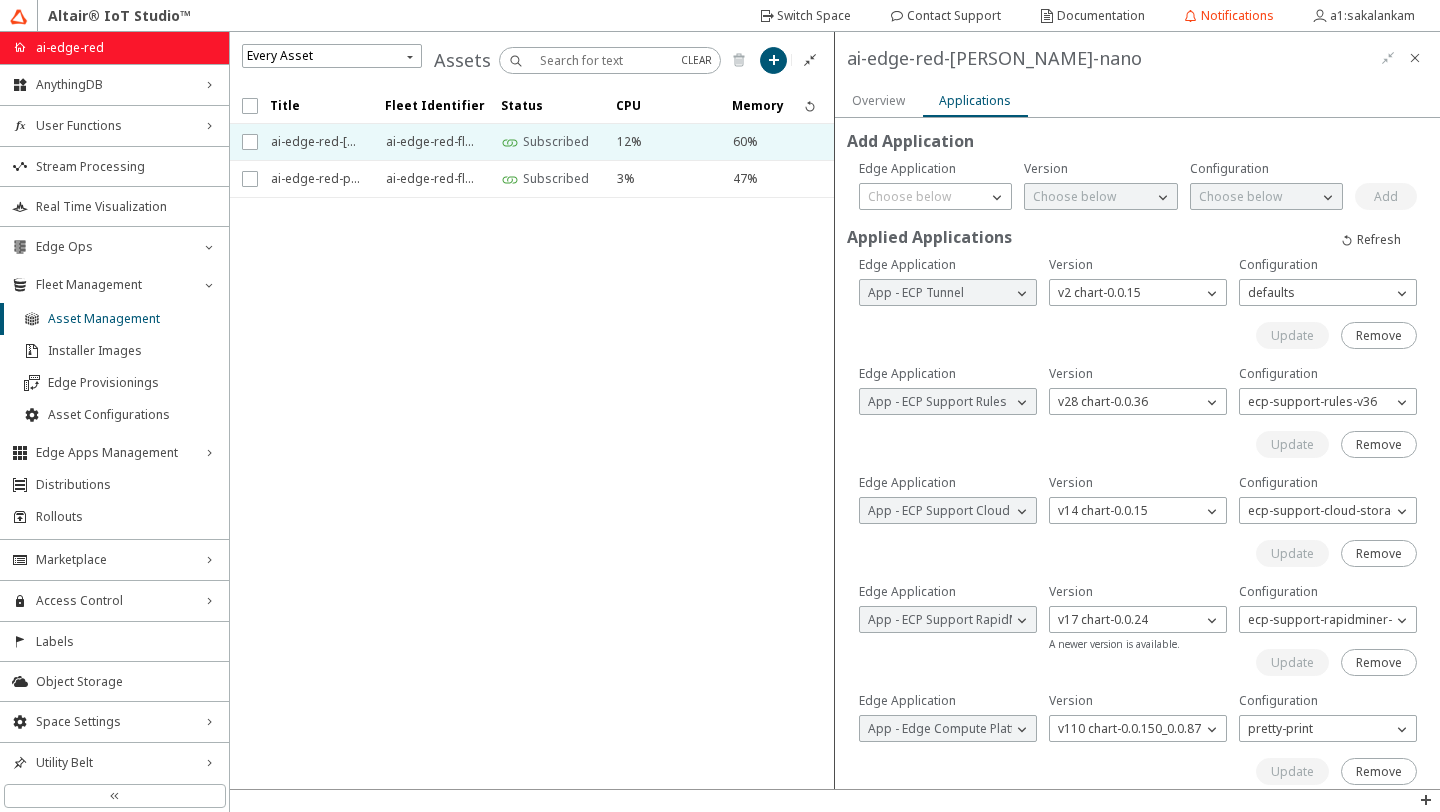 click on "Edge Application
Choose below
CaptureV2
App - ECP Cluster Upgrade
App - RapidMiner Agent Base
App - RapidMiner AI Edge
App - Raspberry Pi Media Streamer" at bounding box center [935, 185] 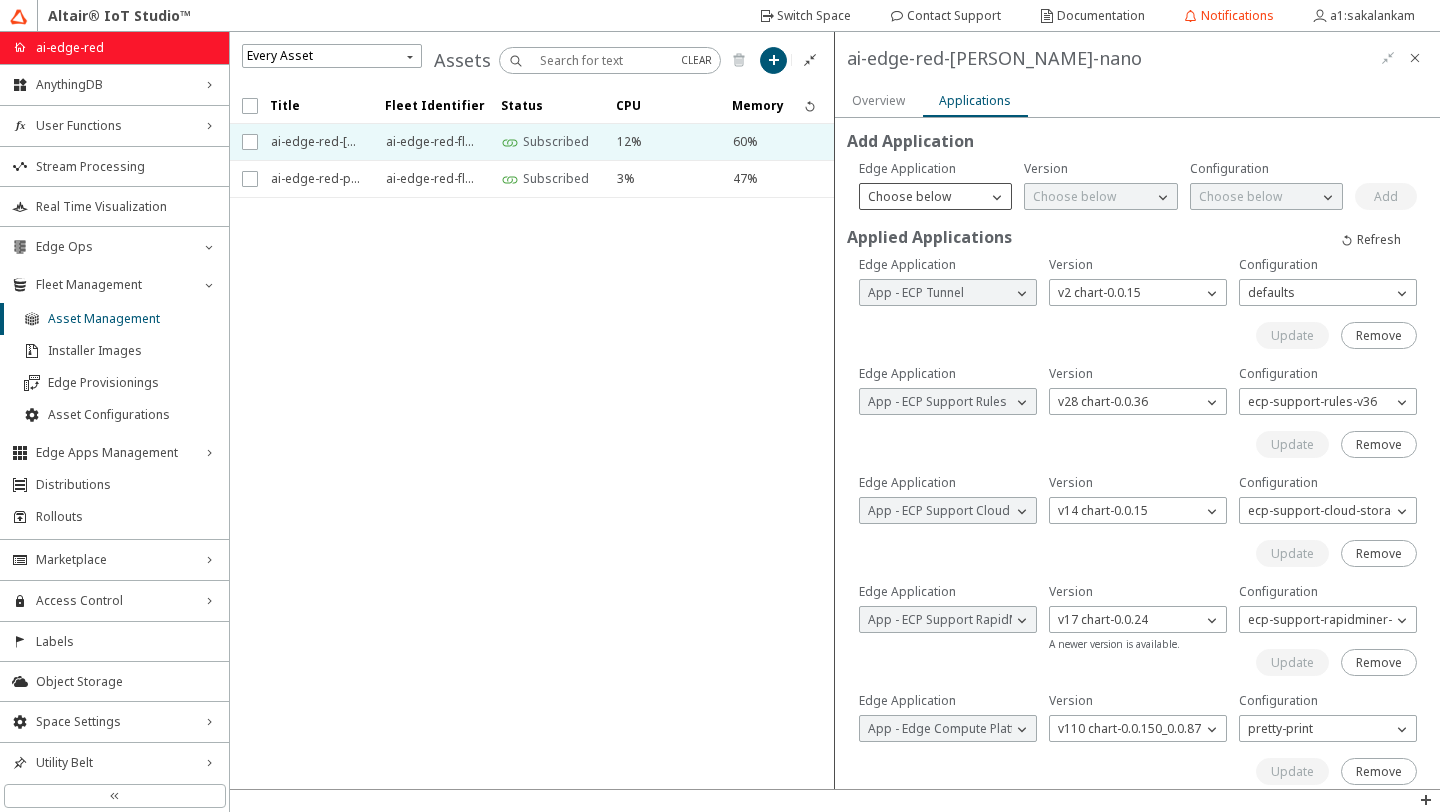 click on "Choose below" 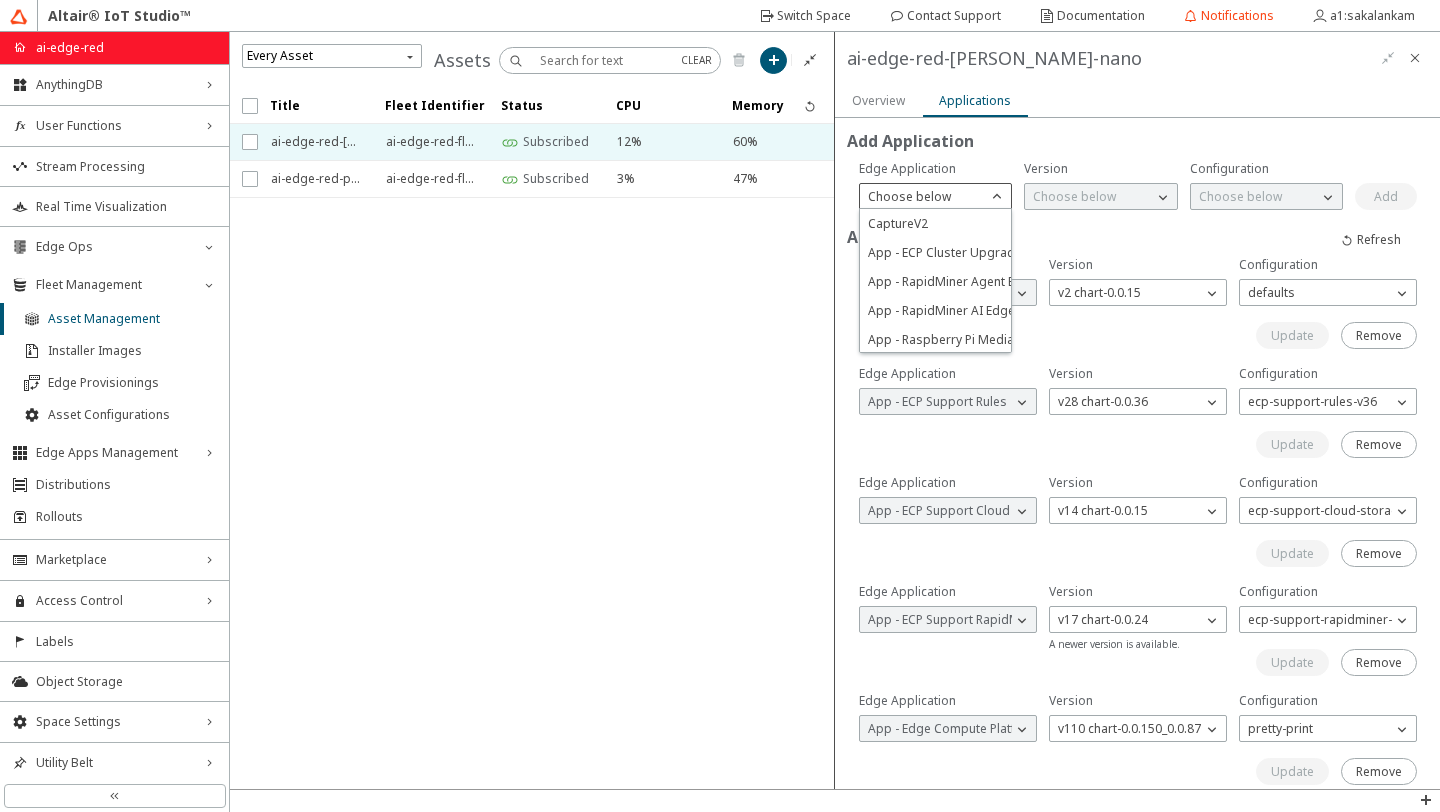 click on "Overview" at bounding box center [878, 100] 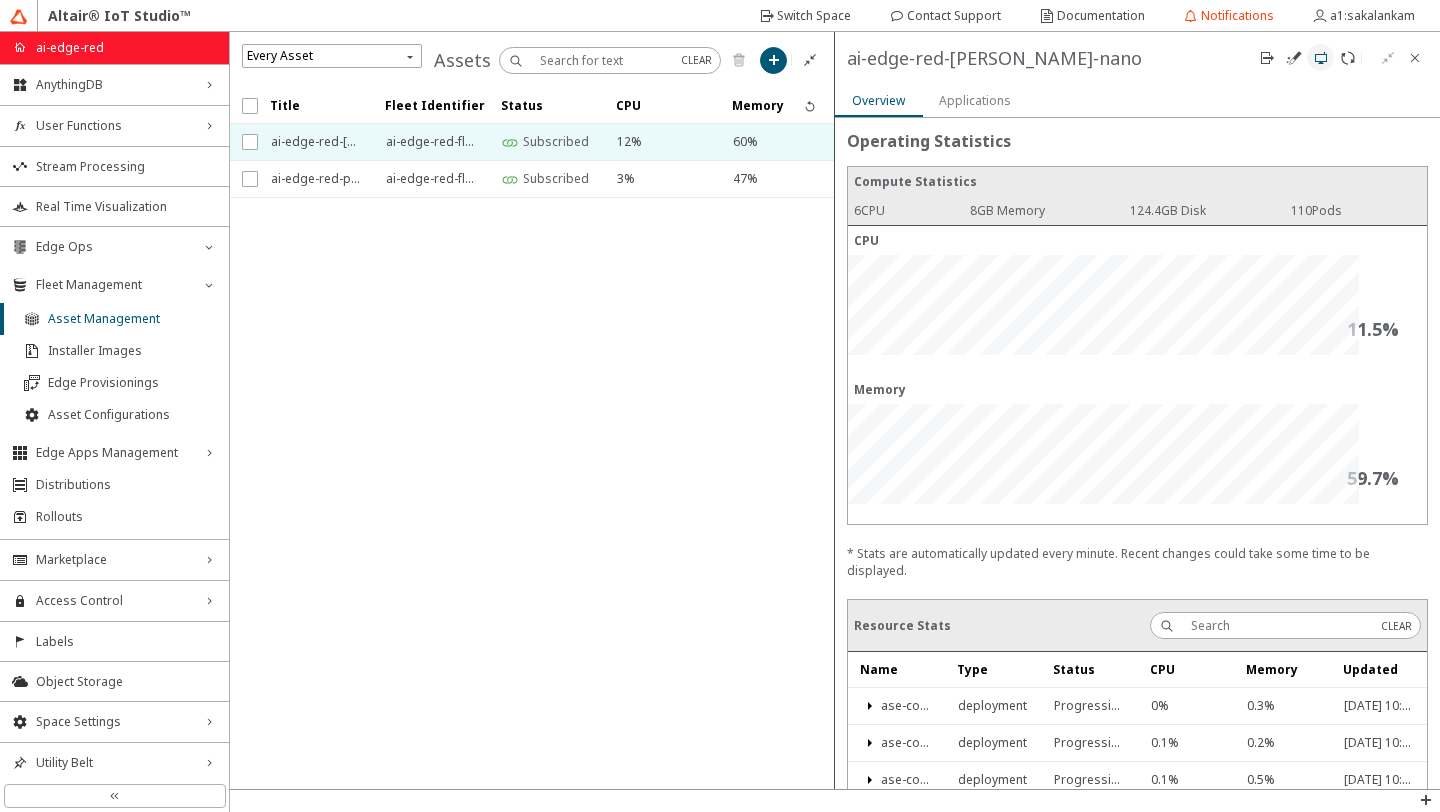 click 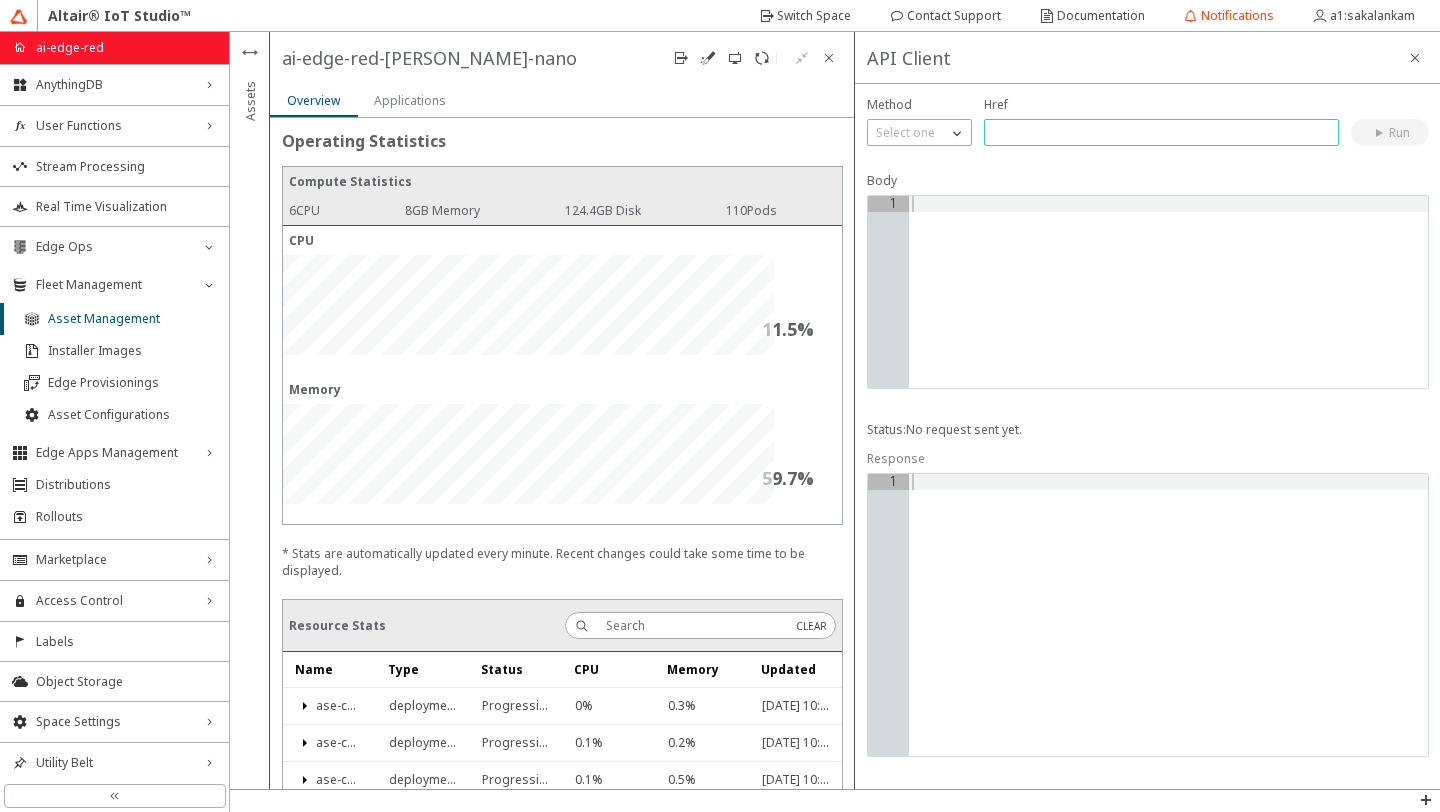 click at bounding box center [1161, 132] 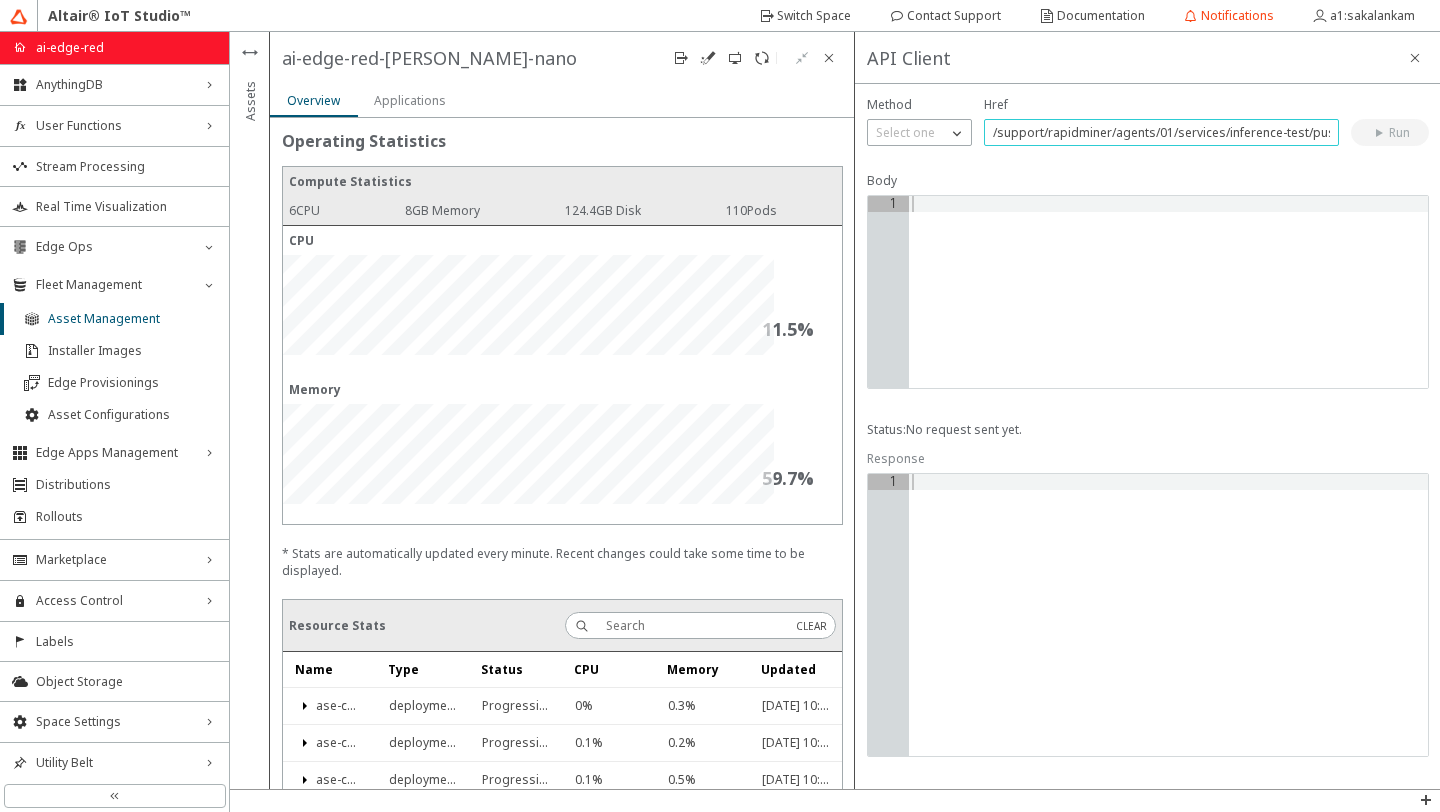 scroll, scrollTop: 0, scrollLeft: 43, axis: horizontal 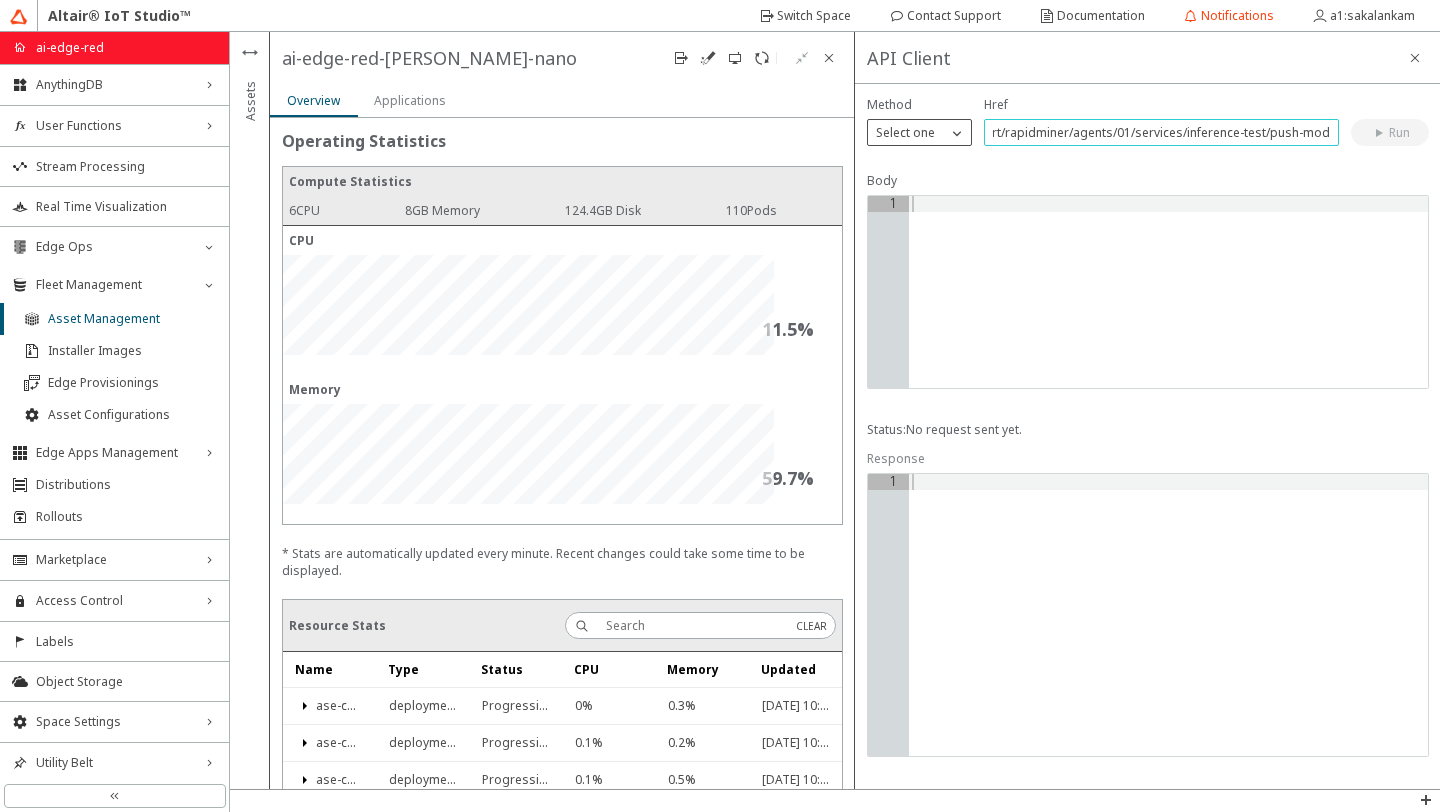 type on "/support/rapidminer/agents/01/services/inference-test/push-model" 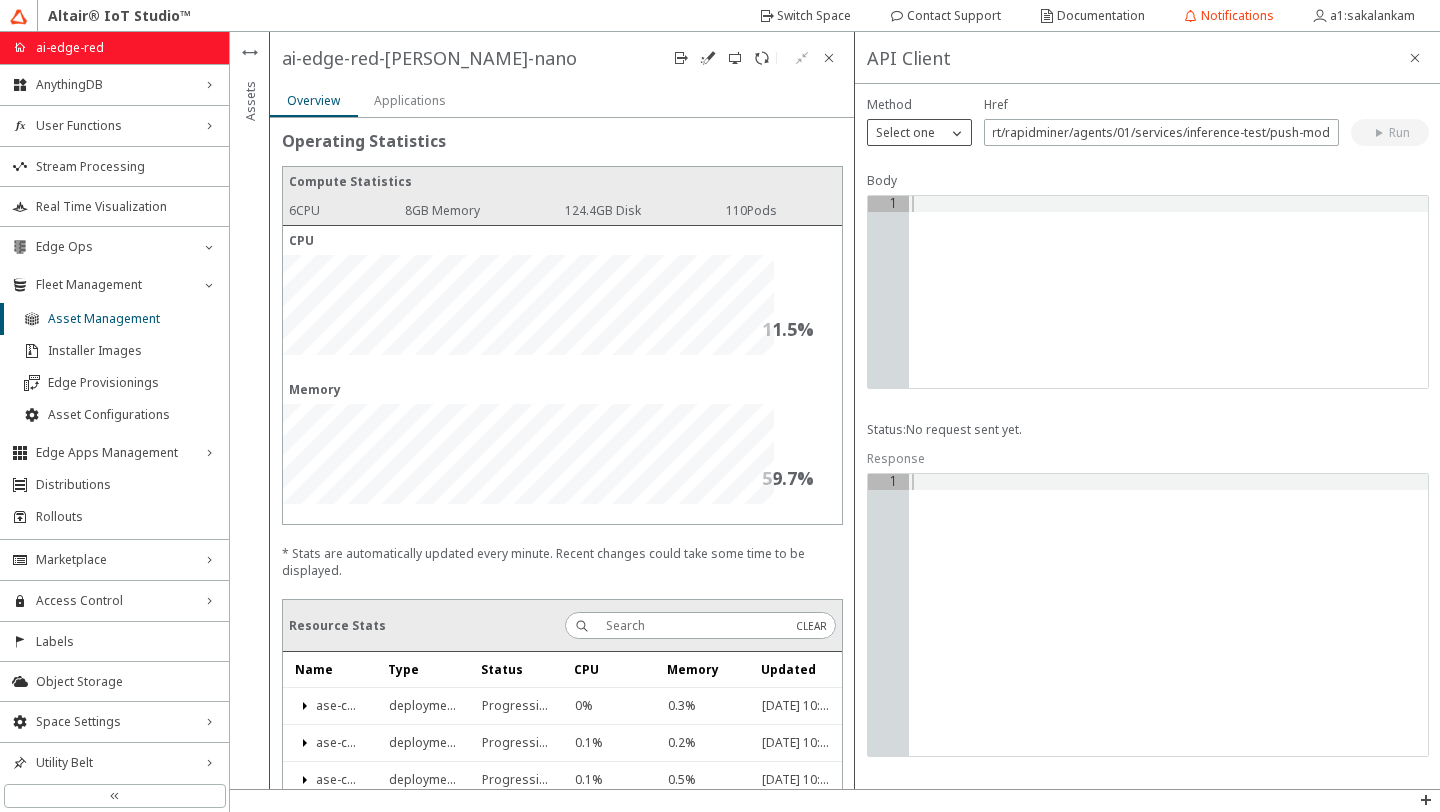 click at bounding box center [957, 133] 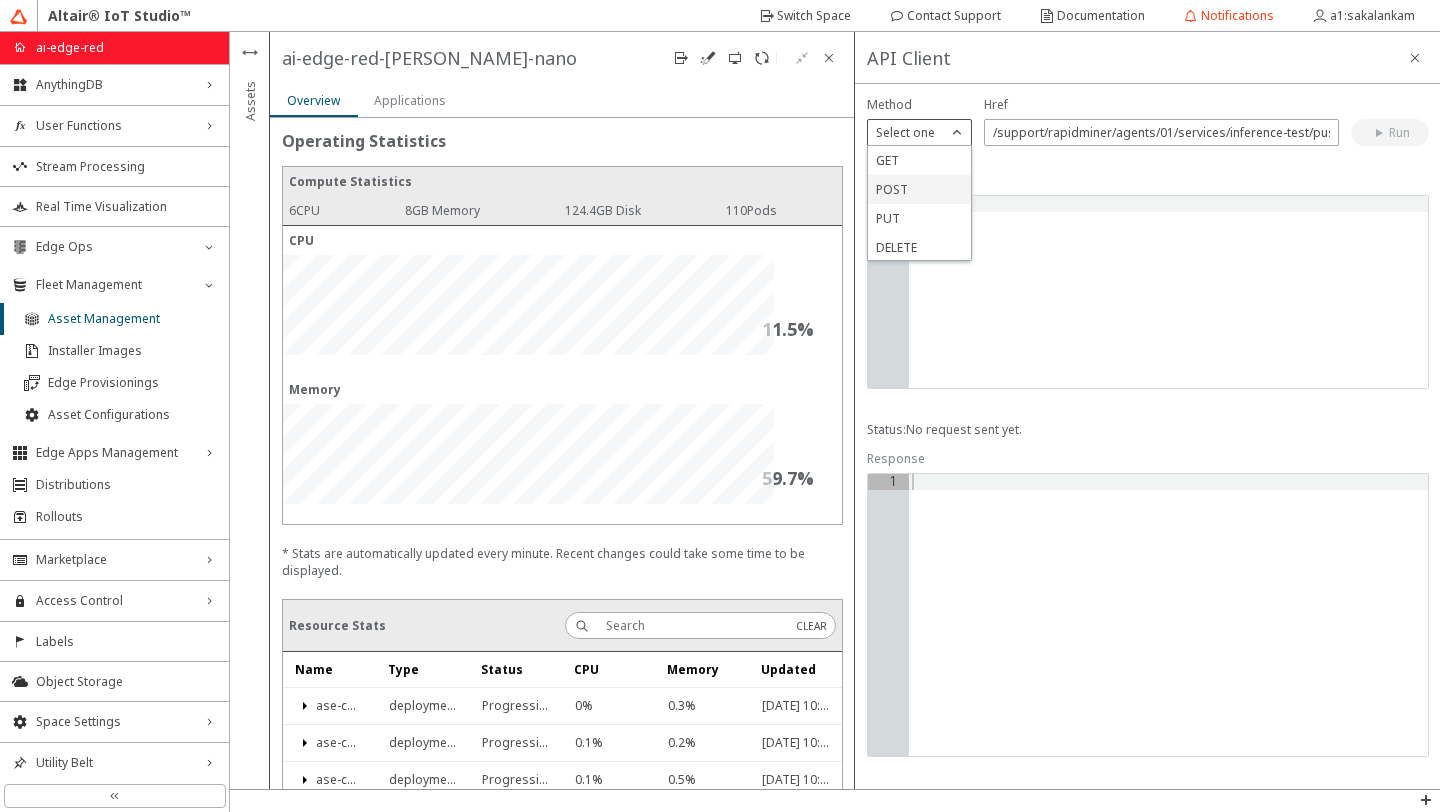 click on "POST" 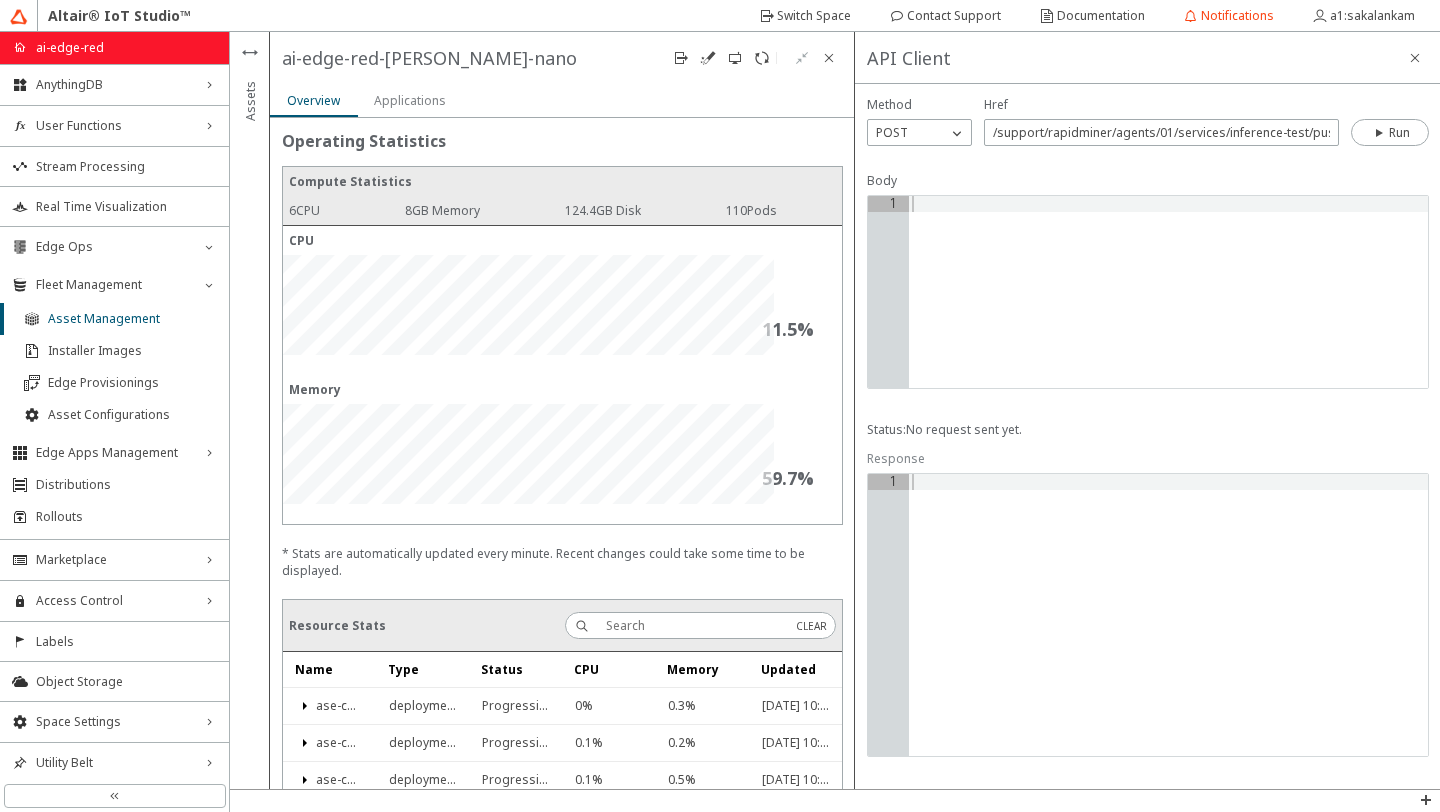 click on "Body" at bounding box center (1148, 180) 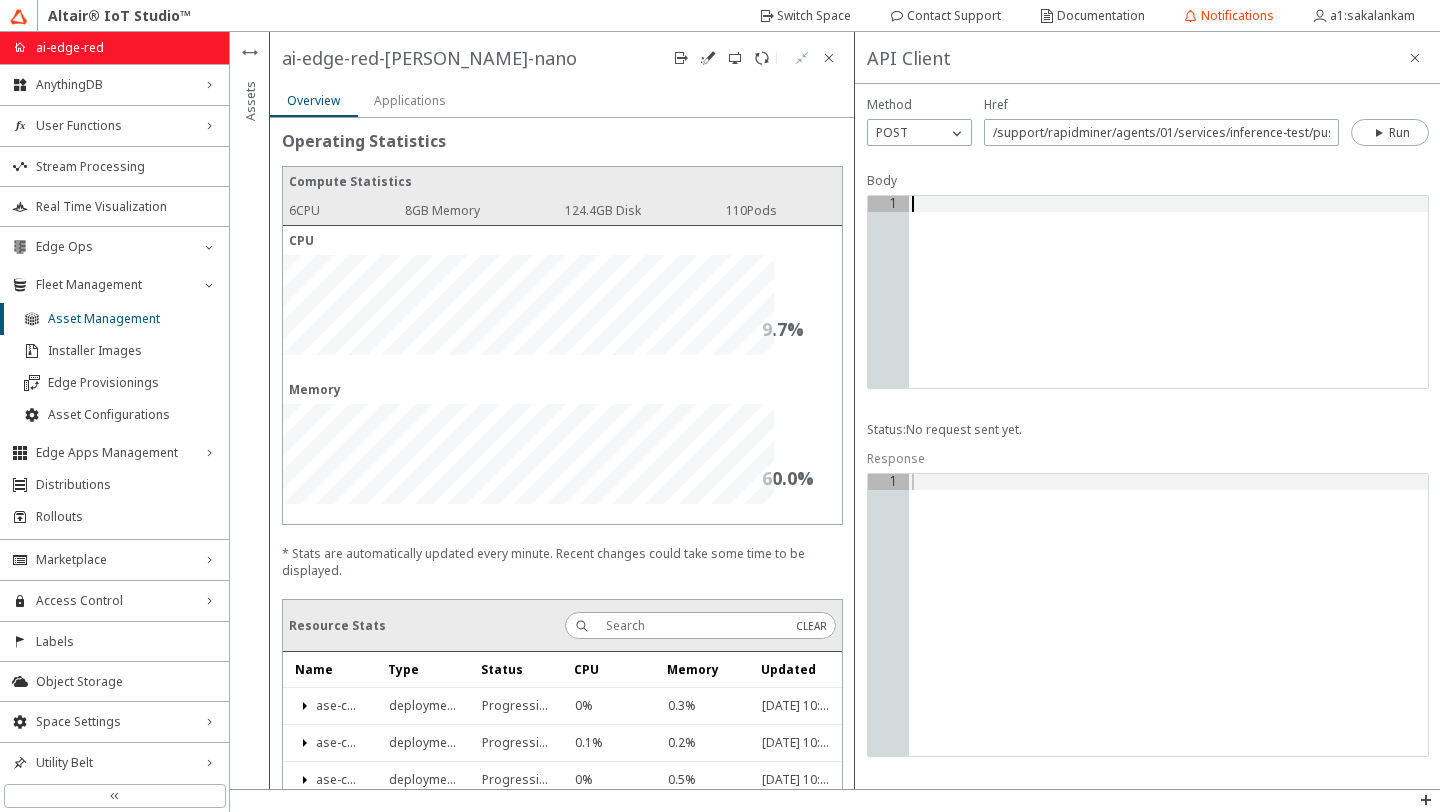 click at bounding box center (1168, 308) 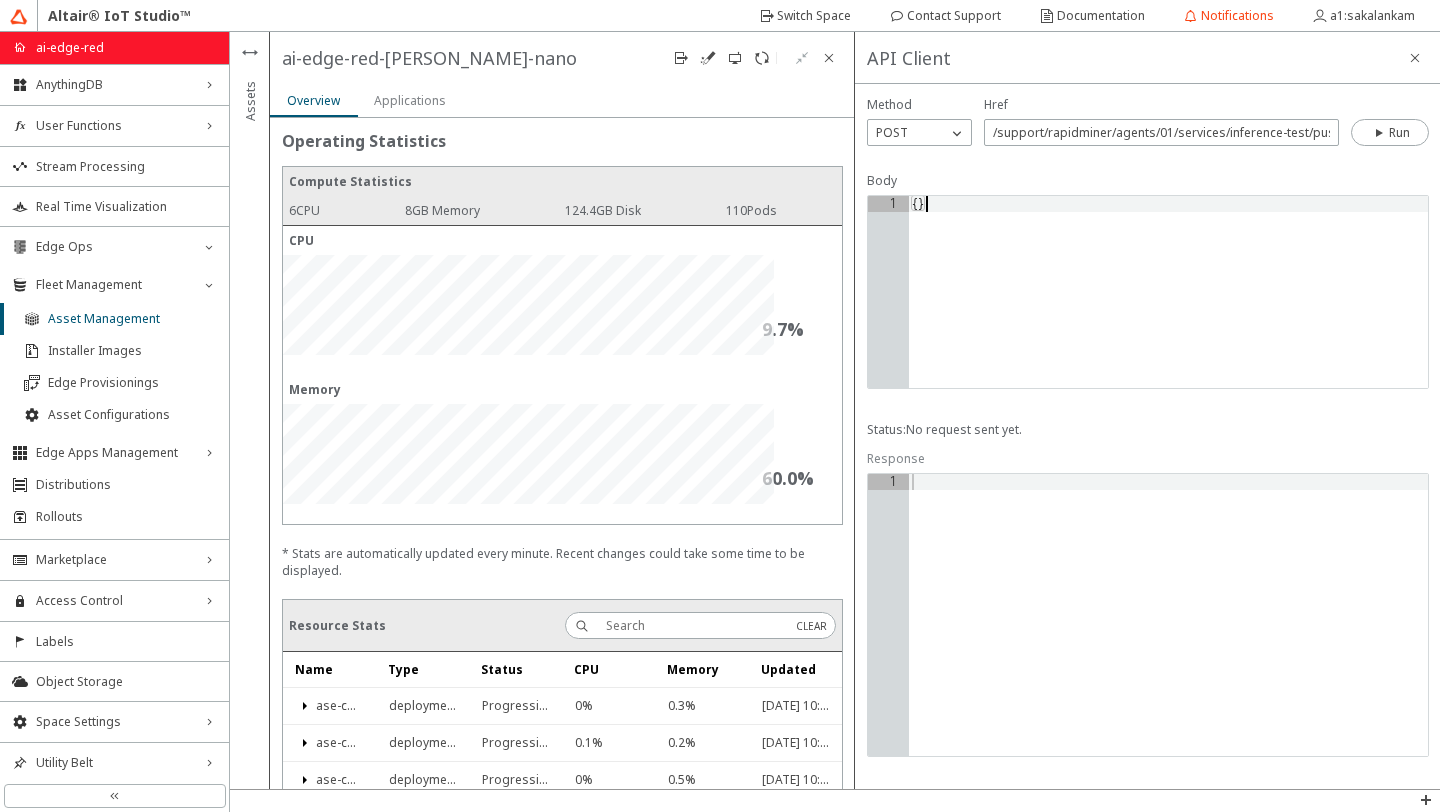 type on "{}" 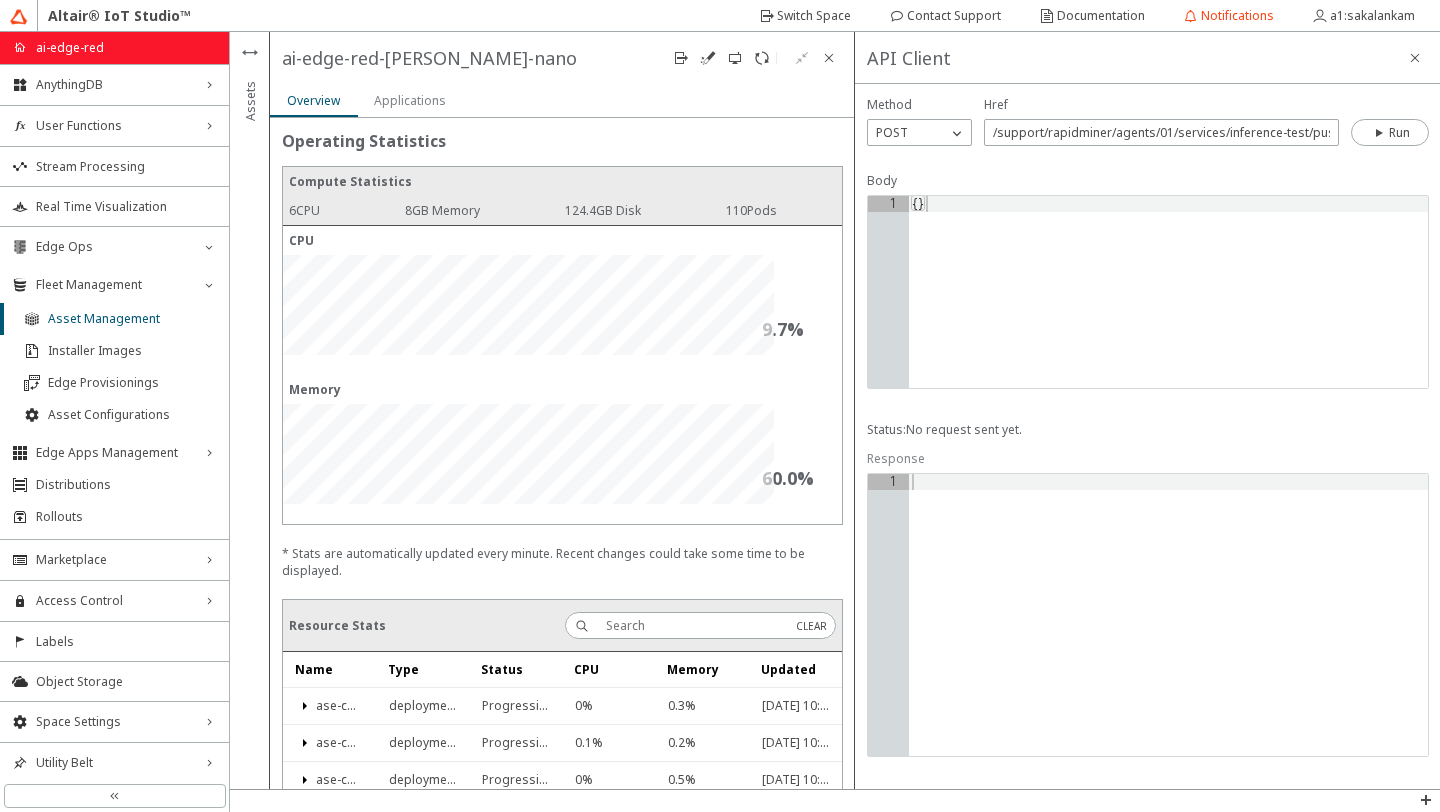 click at bounding box center [1390, 131] 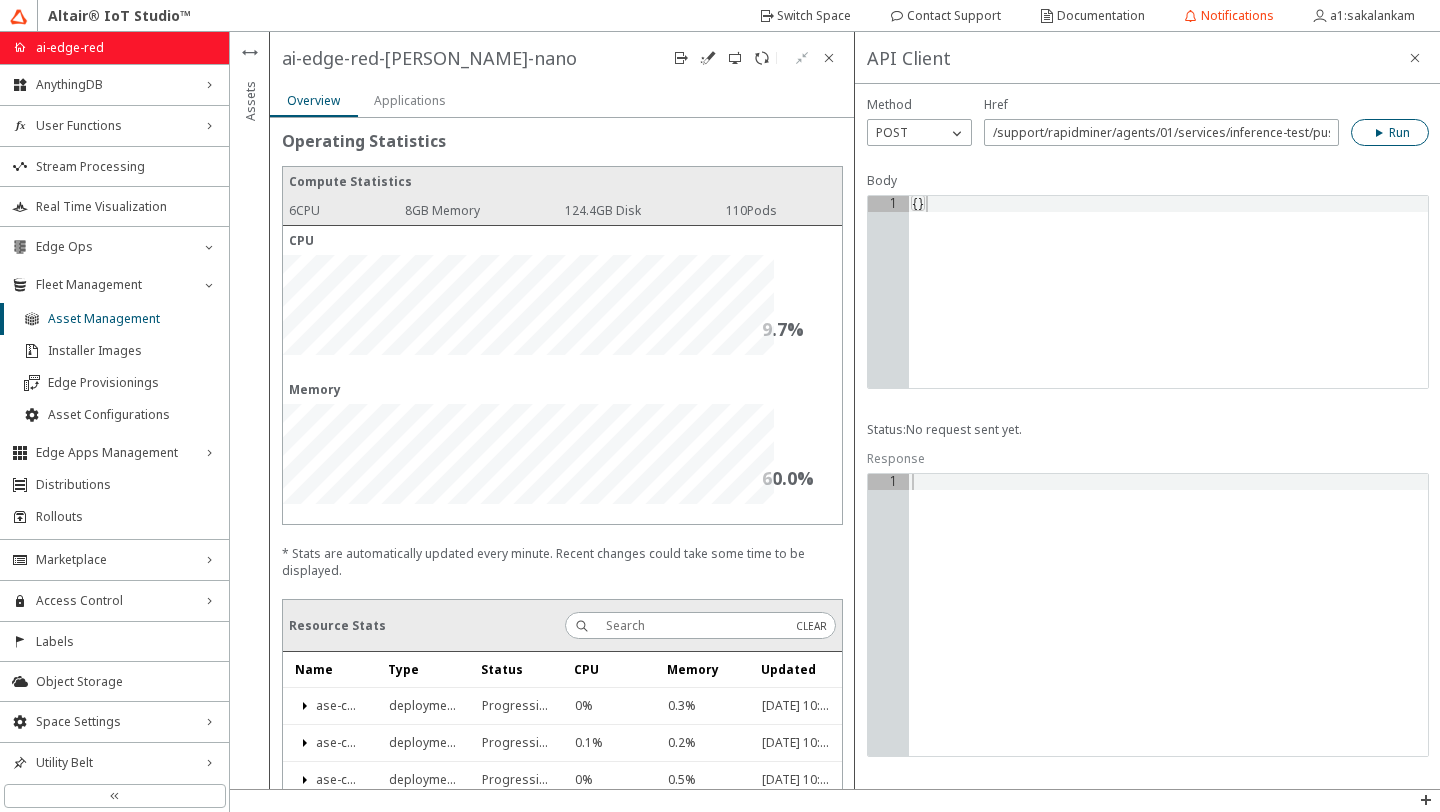 click at bounding box center (1380, 133) 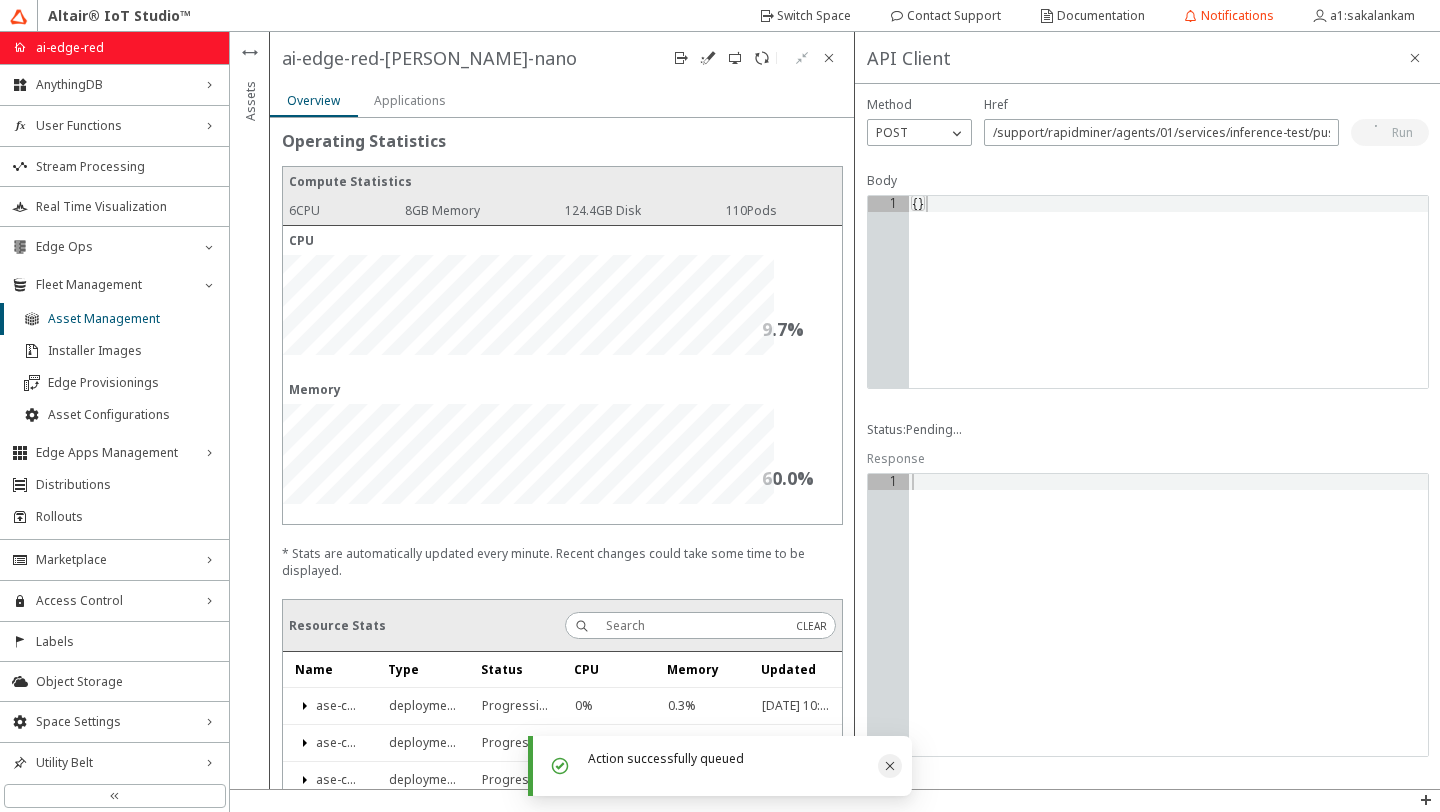 click 